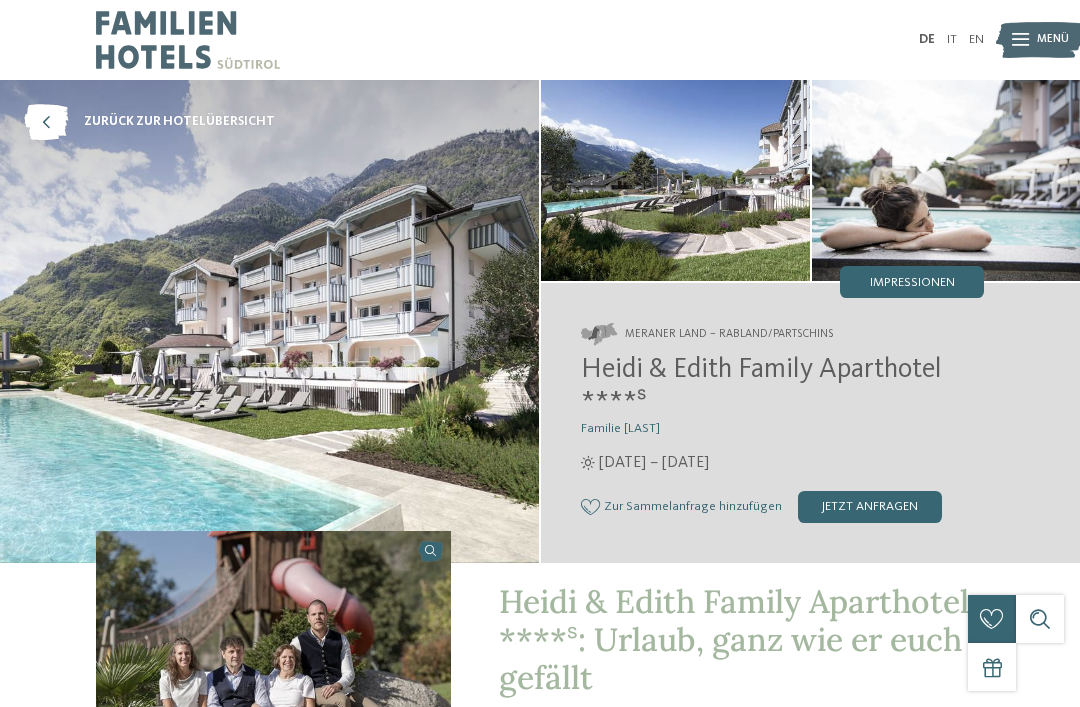 scroll, scrollTop: 0, scrollLeft: 0, axis: both 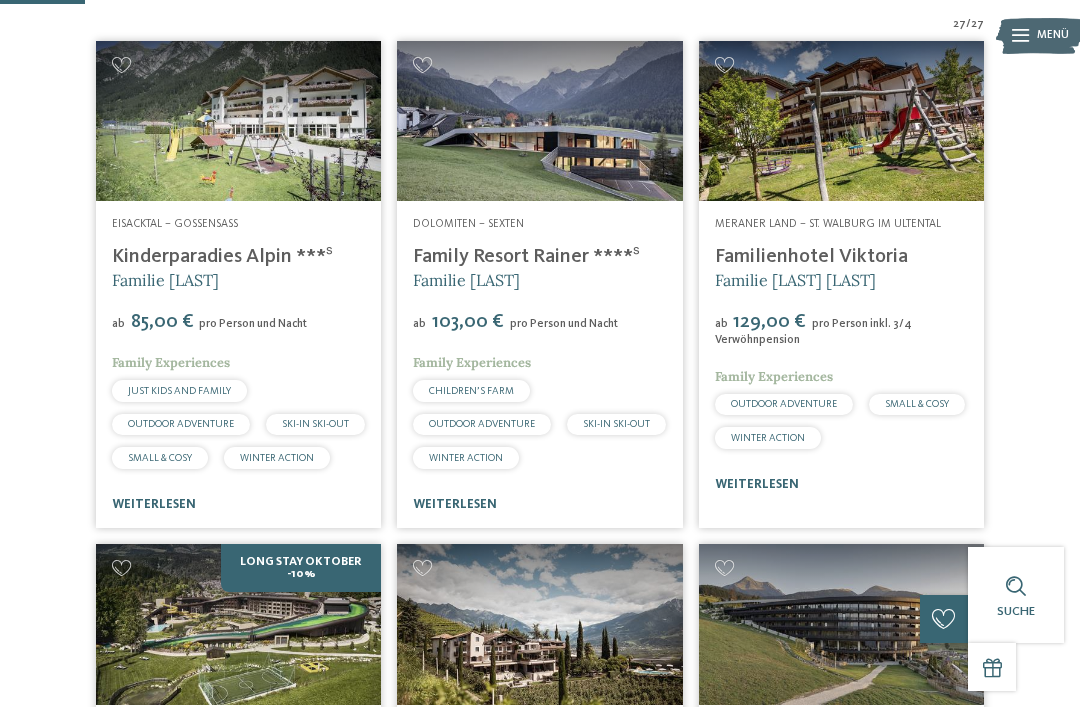 click on "Kinderparadies Alpin ***ˢ" at bounding box center [222, 257] 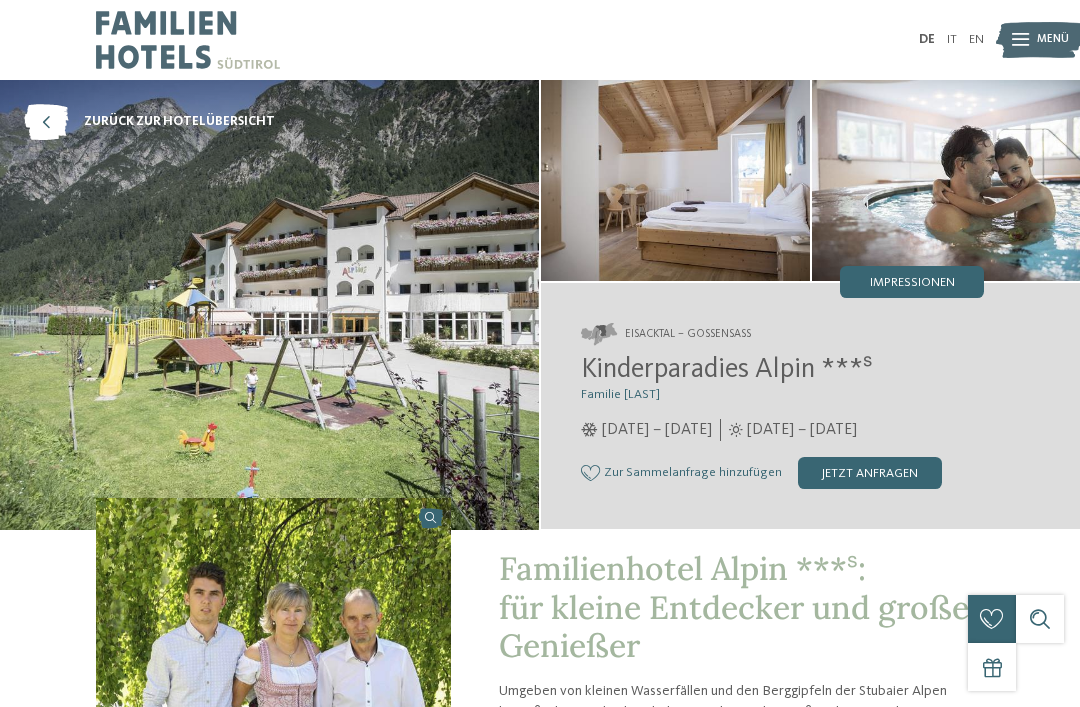 scroll, scrollTop: 0, scrollLeft: 0, axis: both 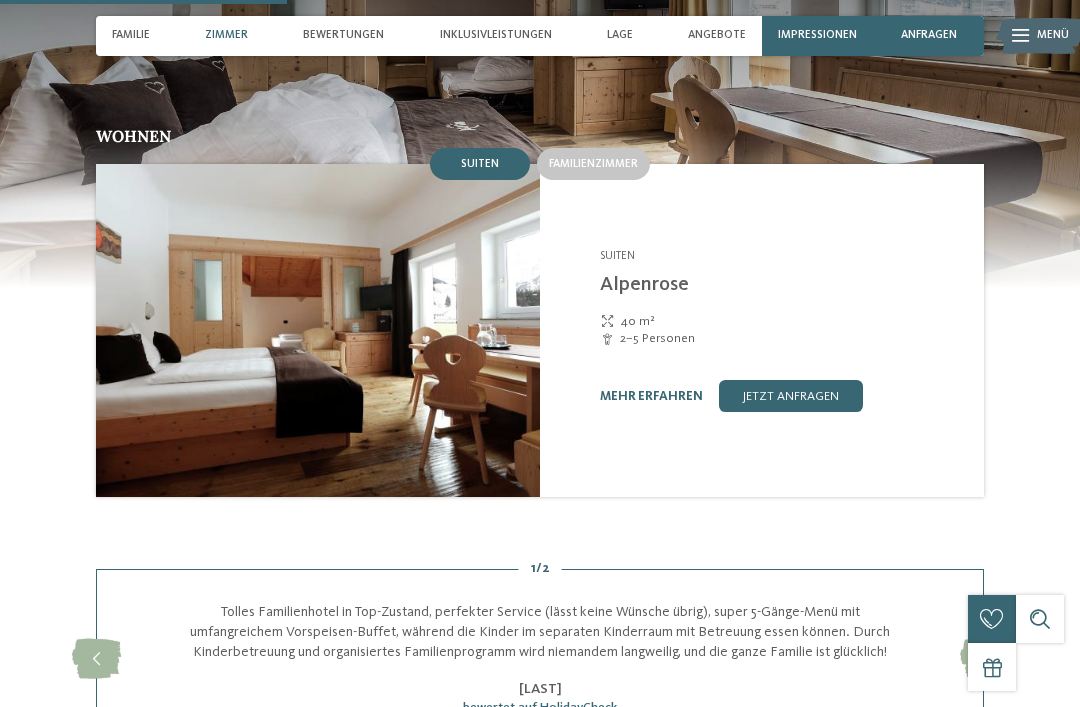 click on "Familienzimmer" at bounding box center [593, 164] 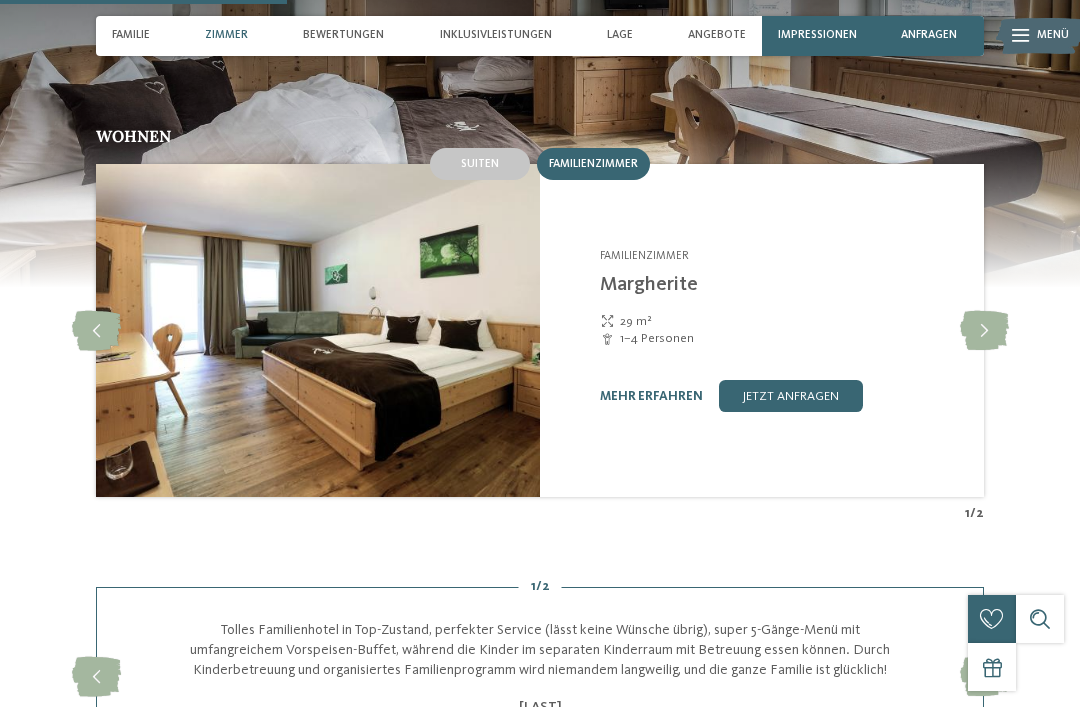 click at bounding box center [984, 331] 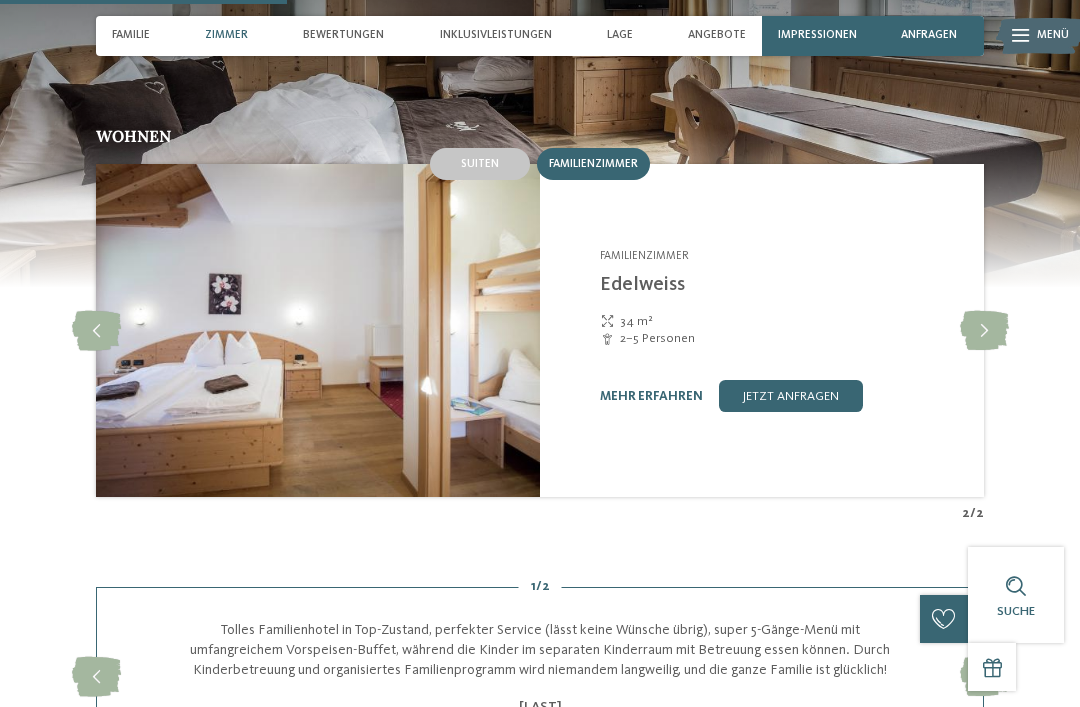 click at bounding box center (984, 331) 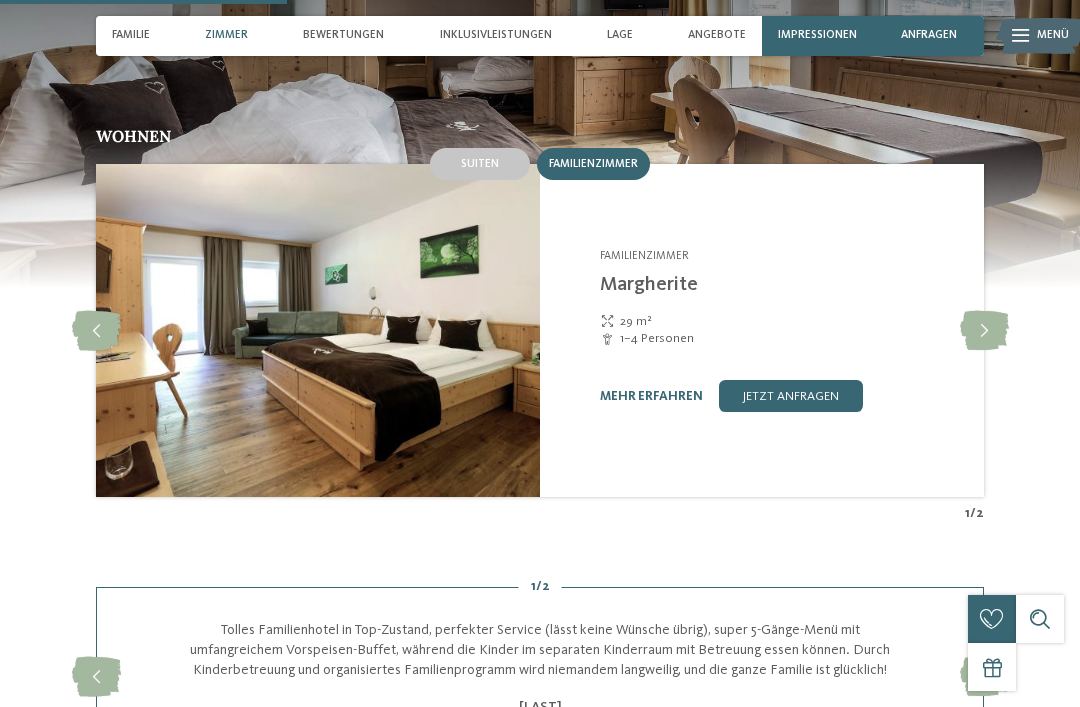 click at bounding box center [984, 331] 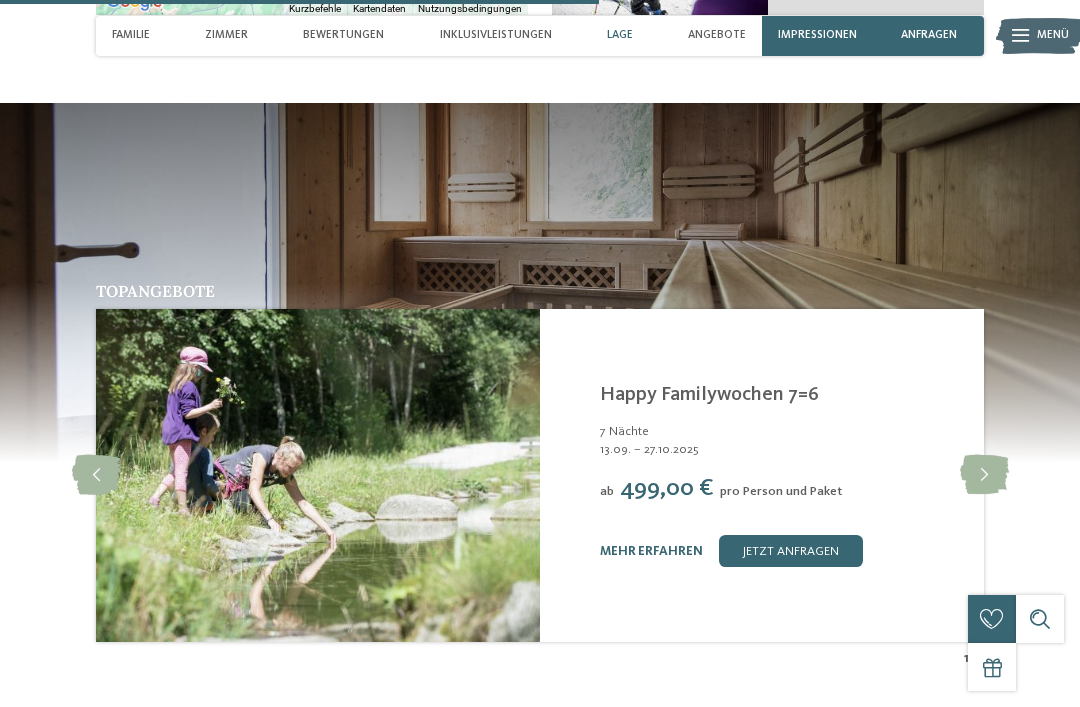 scroll, scrollTop: 2992, scrollLeft: 0, axis: vertical 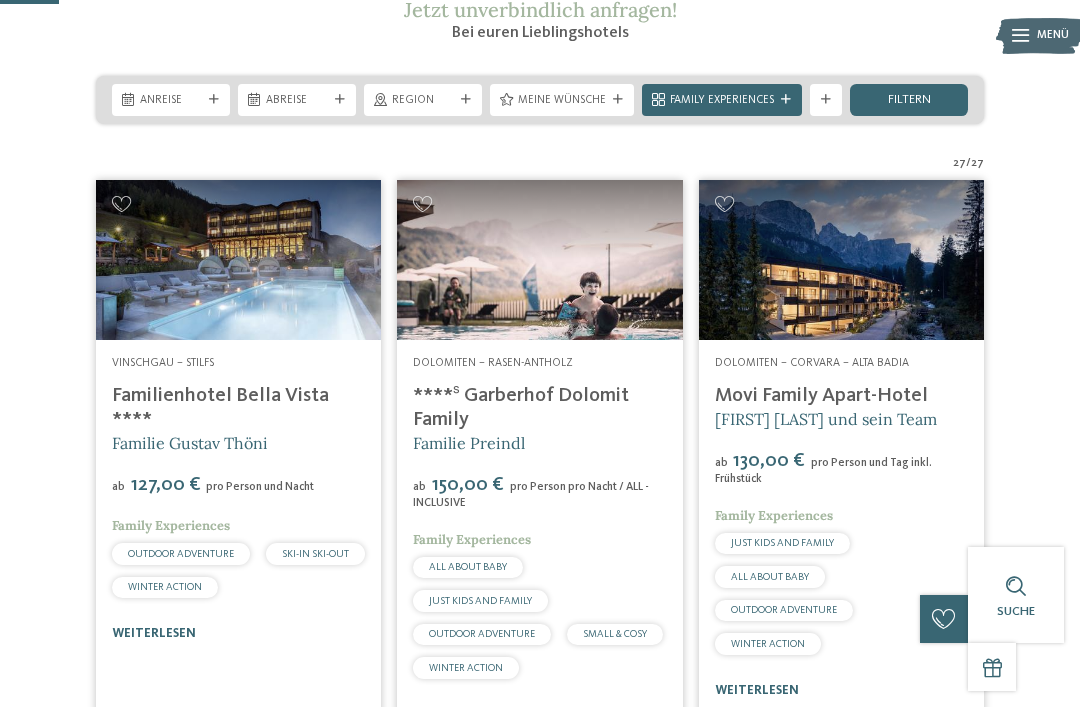 click on "Region" at bounding box center [423, 101] 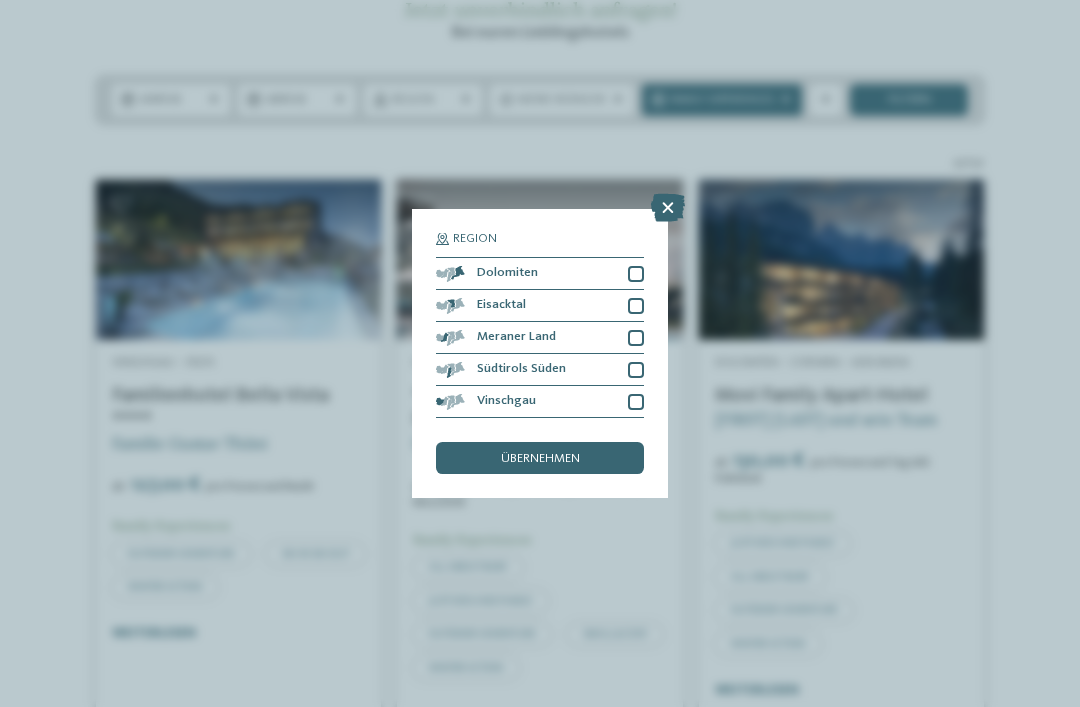 click on "Meraner Land" at bounding box center (540, 338) 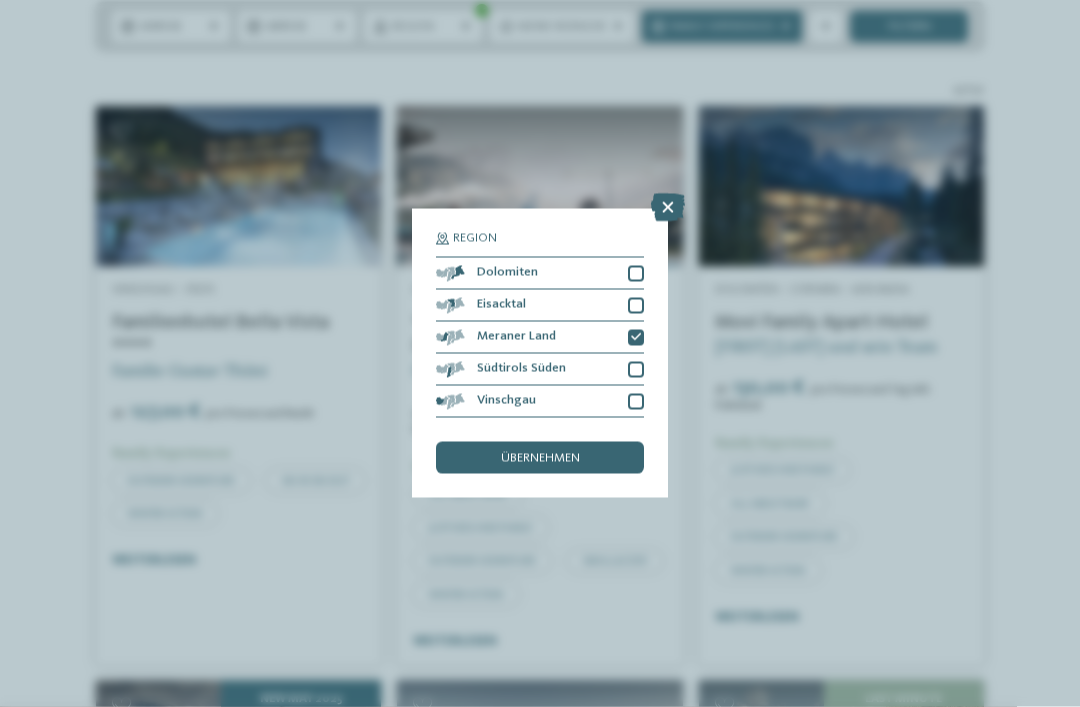 scroll, scrollTop: 374, scrollLeft: 0, axis: vertical 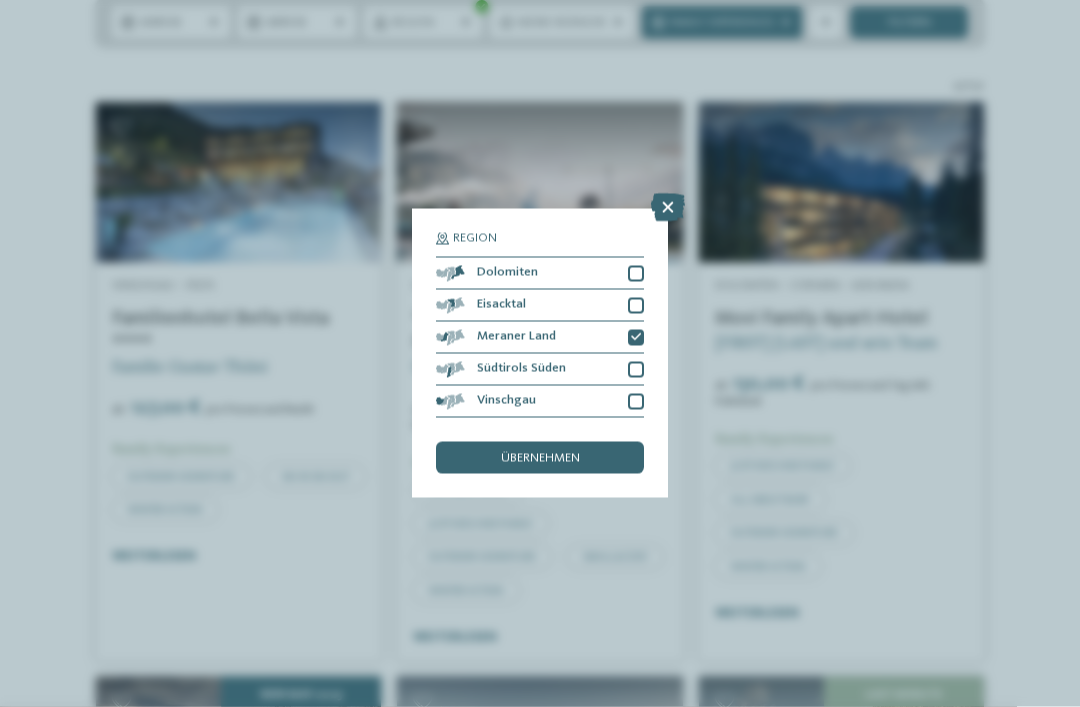 click on "übernehmen" at bounding box center (540, 459) 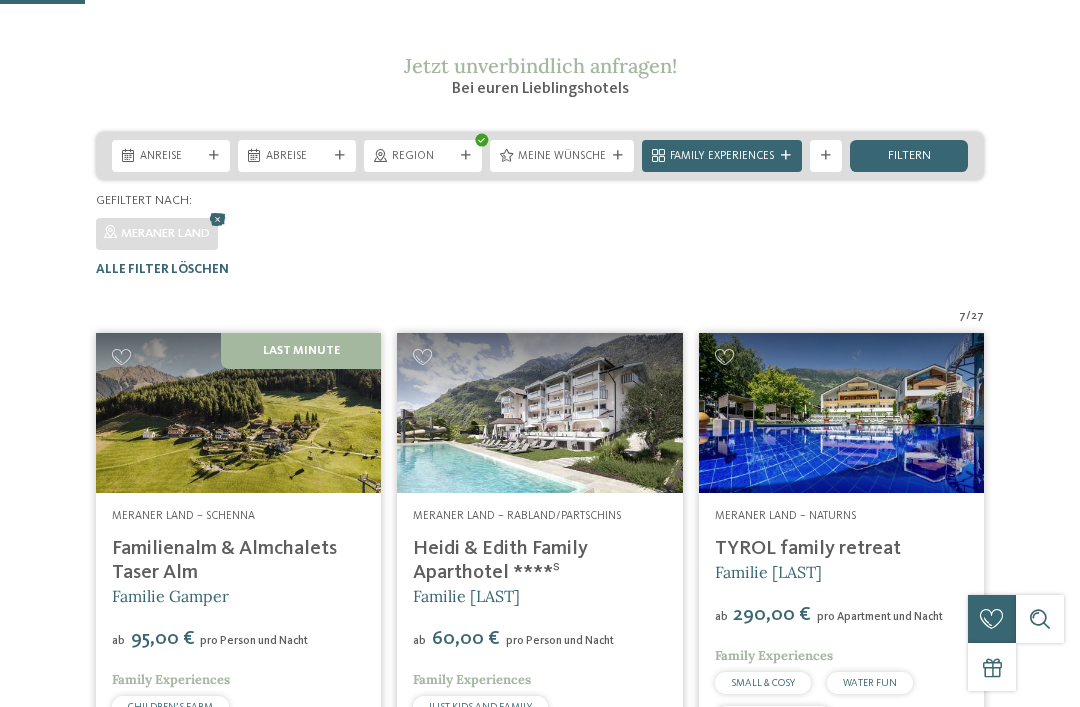 scroll, scrollTop: 248, scrollLeft: 0, axis: vertical 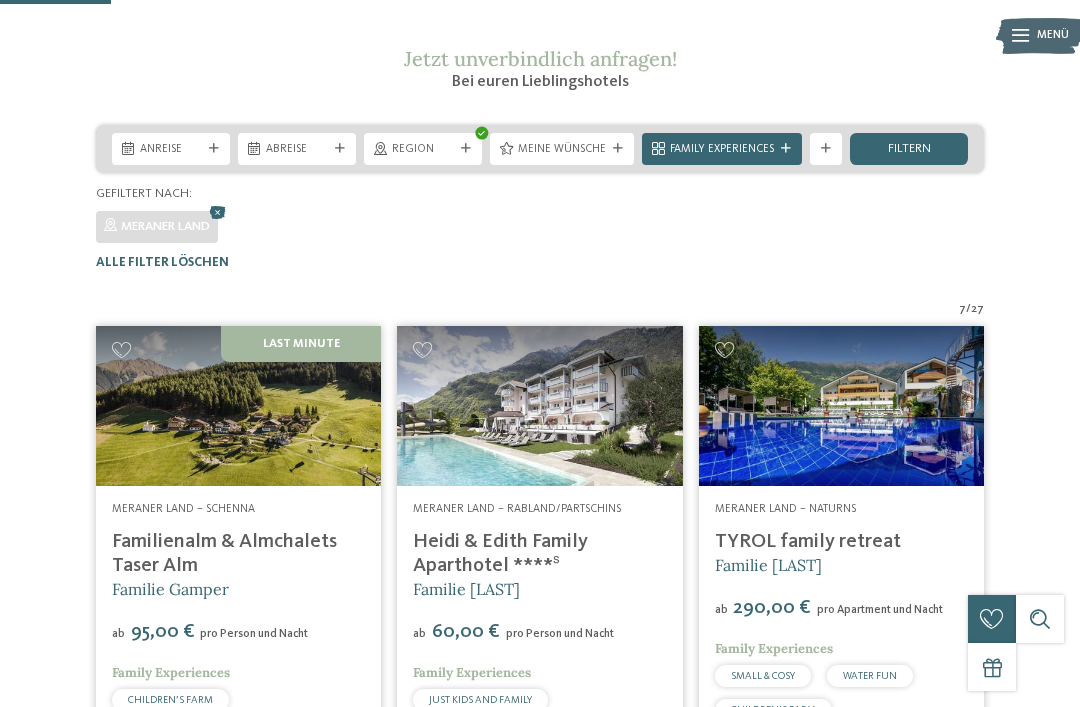 click at bounding box center (238, 406) 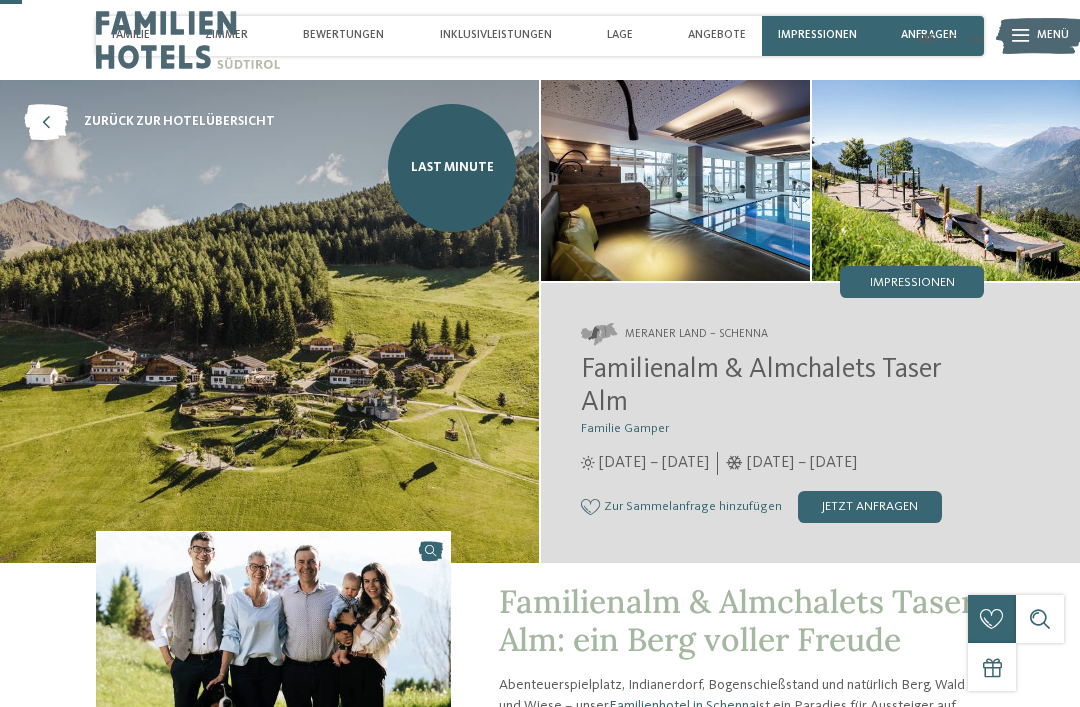 scroll, scrollTop: 174, scrollLeft: 0, axis: vertical 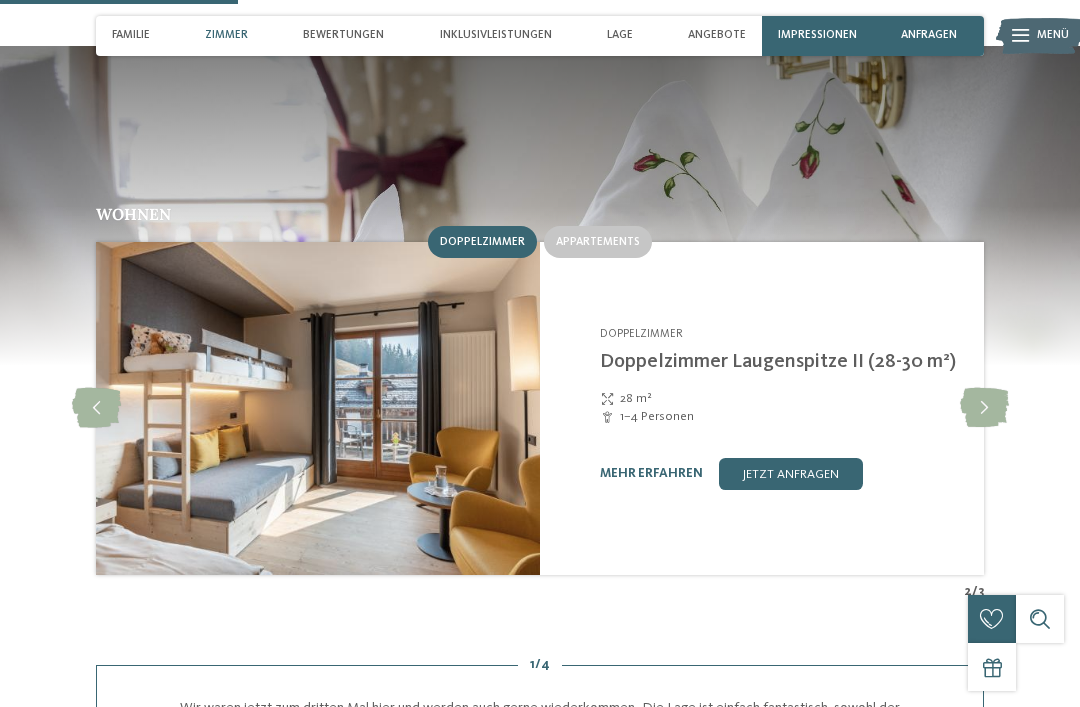 click on "Appartements" at bounding box center [598, 242] 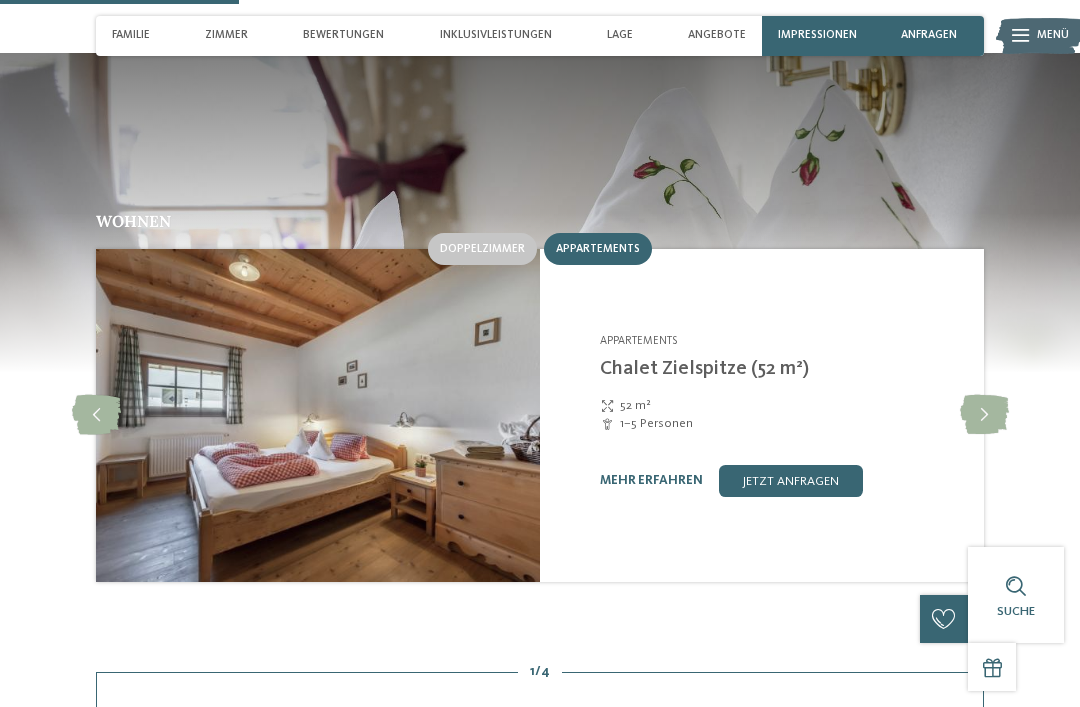 scroll, scrollTop: 1394, scrollLeft: 0, axis: vertical 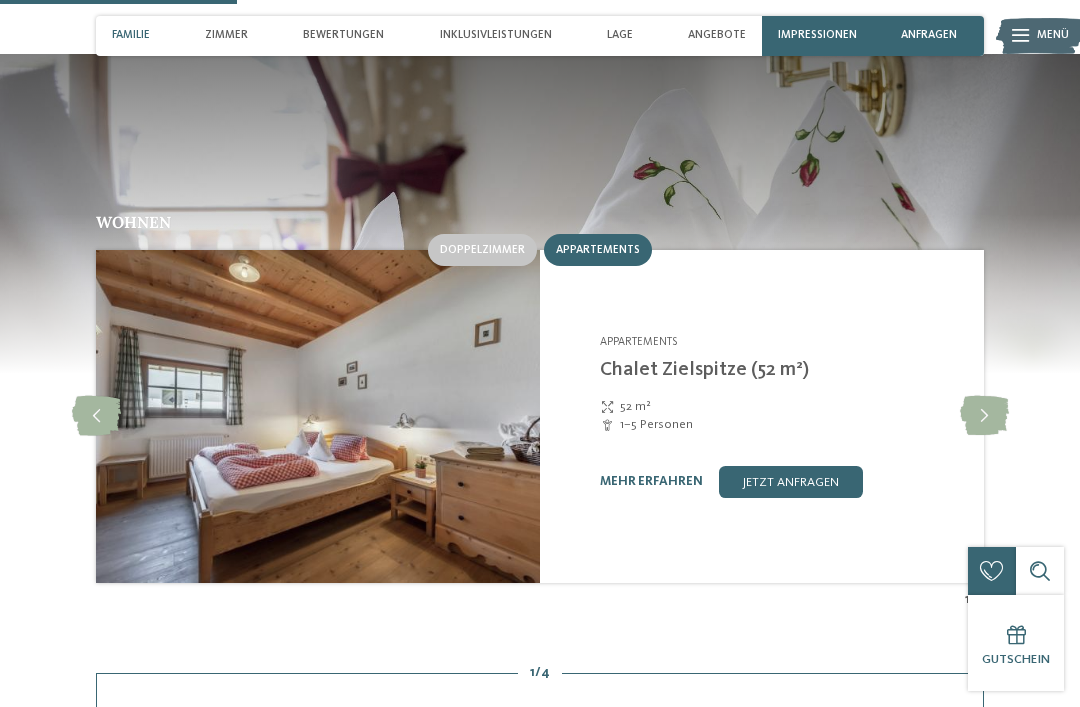 click on "Chalet Zielspitze (52 m²)" at bounding box center (704, 370) 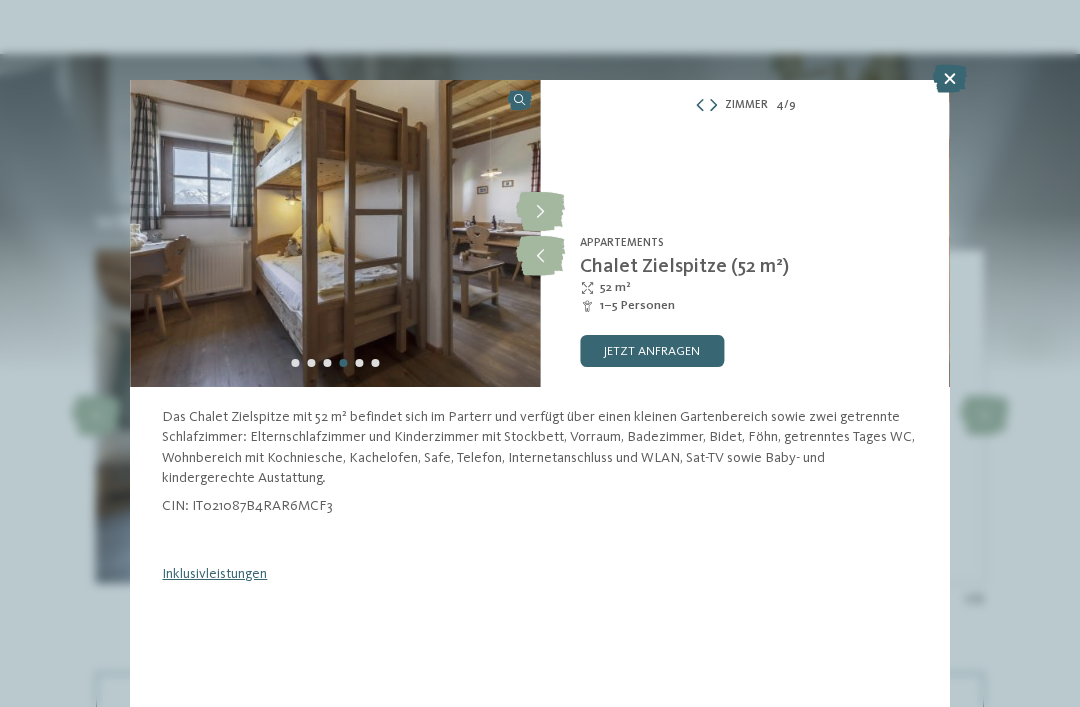 click at bounding box center (540, 212) 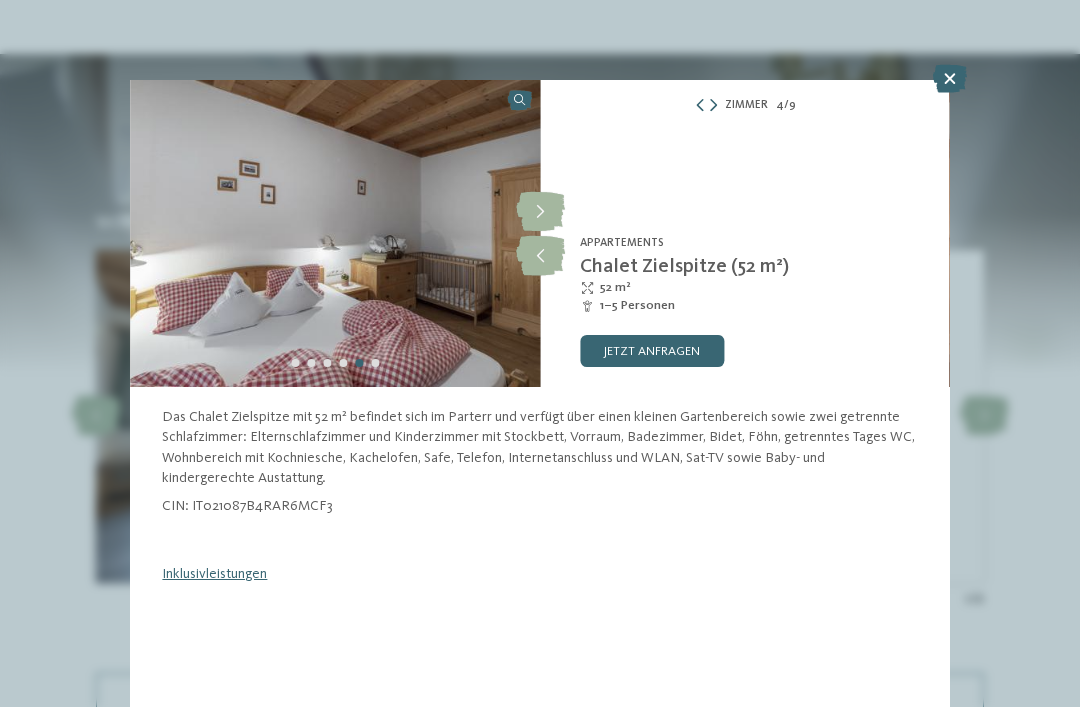 click at bounding box center (540, 212) 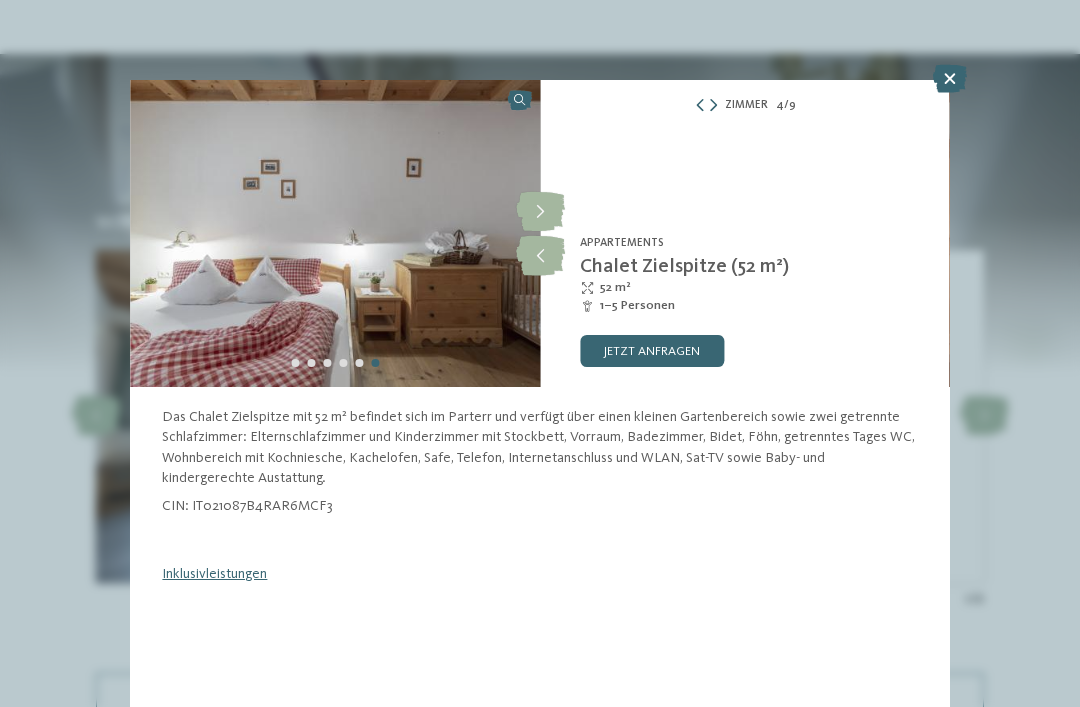 click at bounding box center [540, 212] 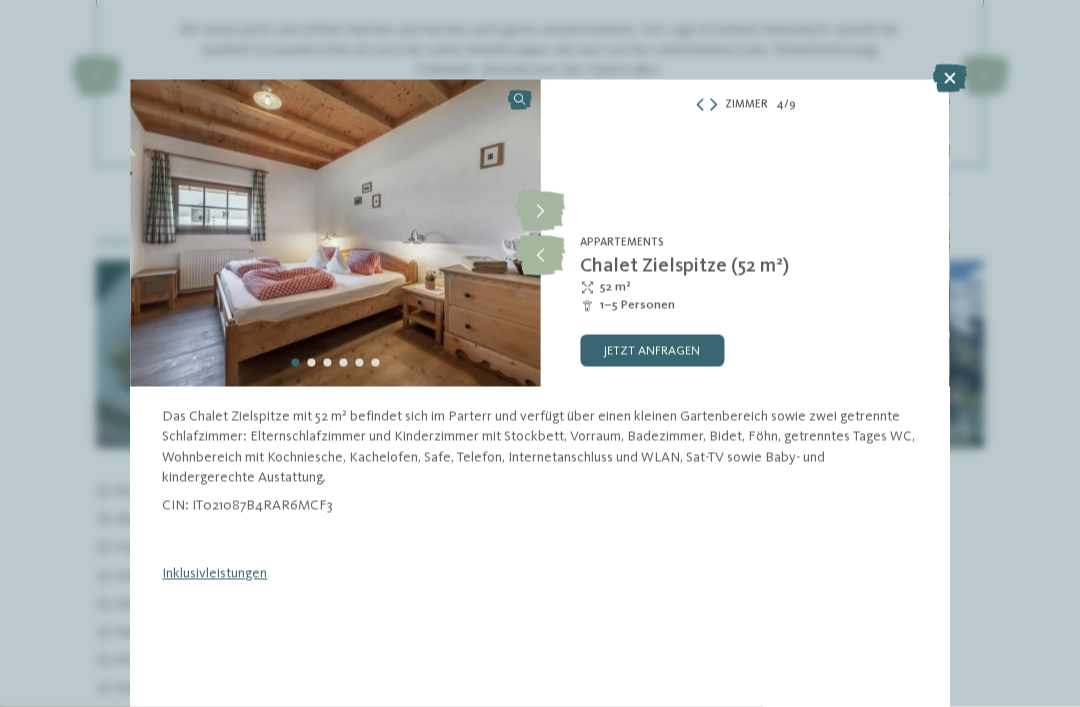 scroll, scrollTop: 2081, scrollLeft: 0, axis: vertical 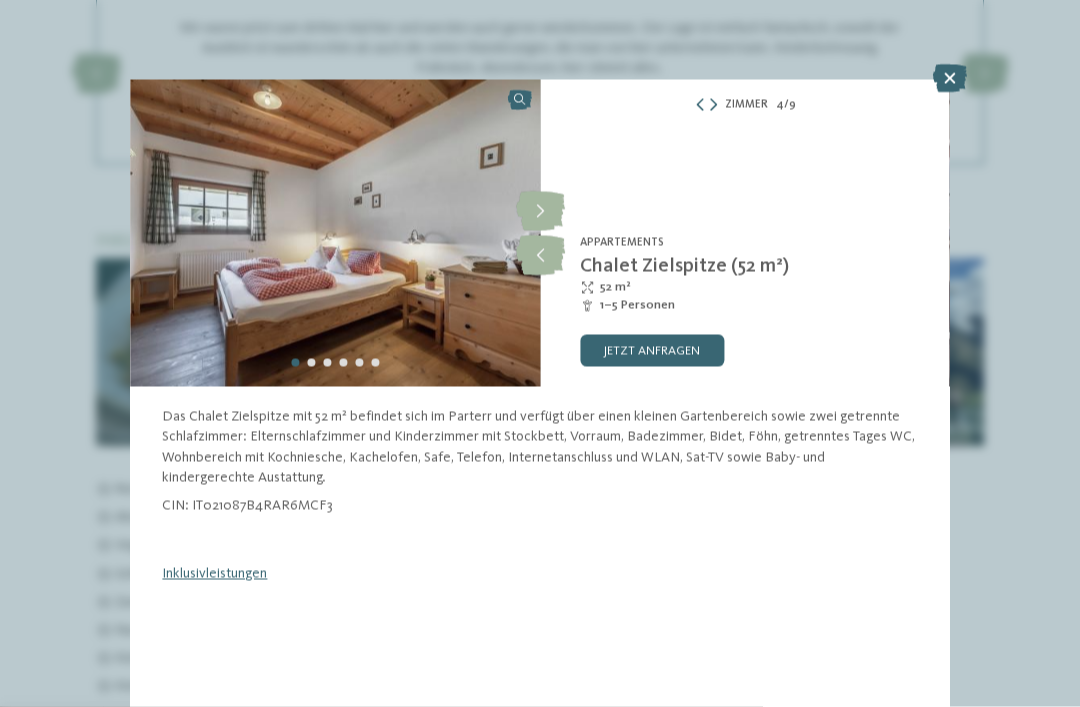 click on "Inklusivleistungen" at bounding box center [214, 574] 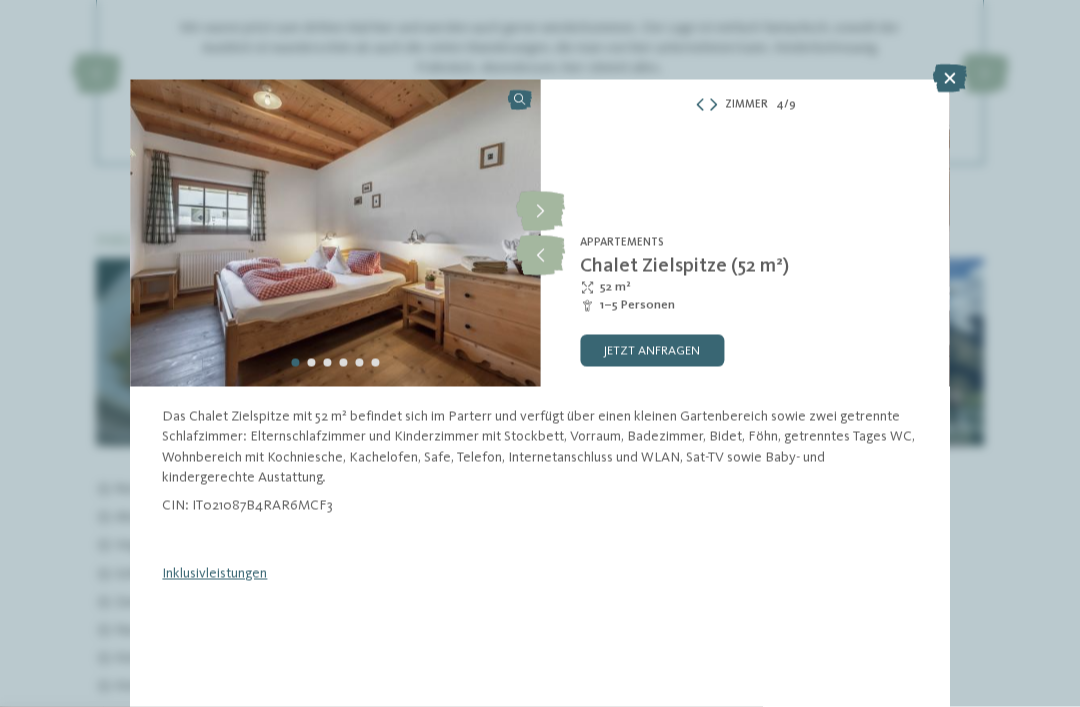 scroll, scrollTop: 2114, scrollLeft: 0, axis: vertical 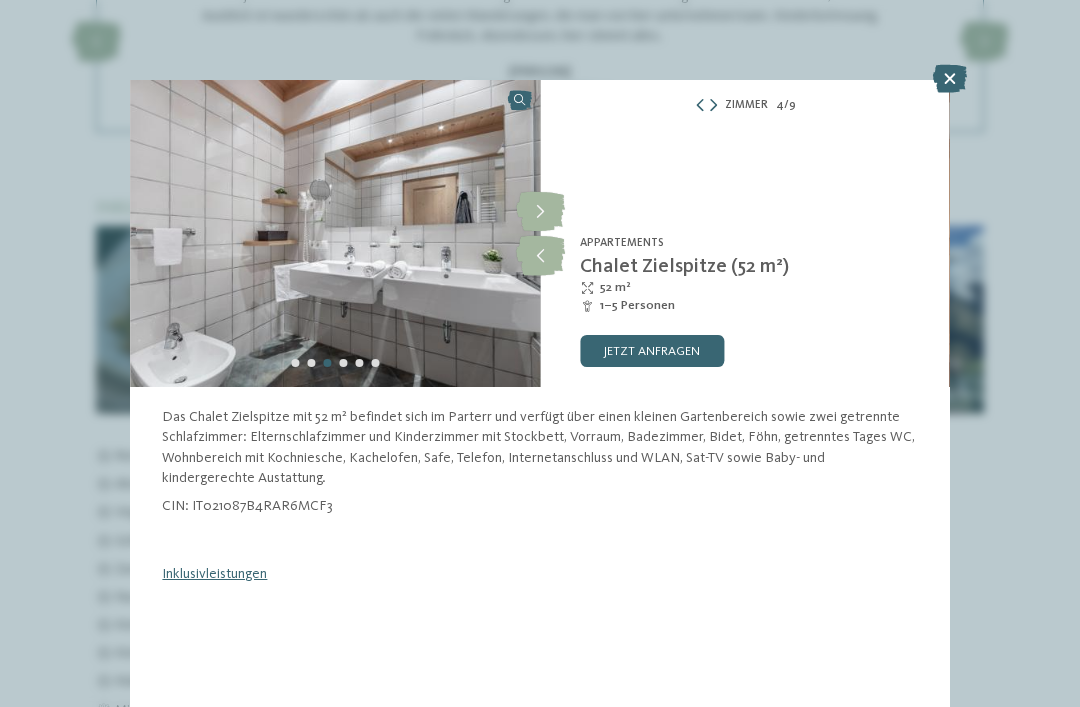 click at bounding box center [950, 79] 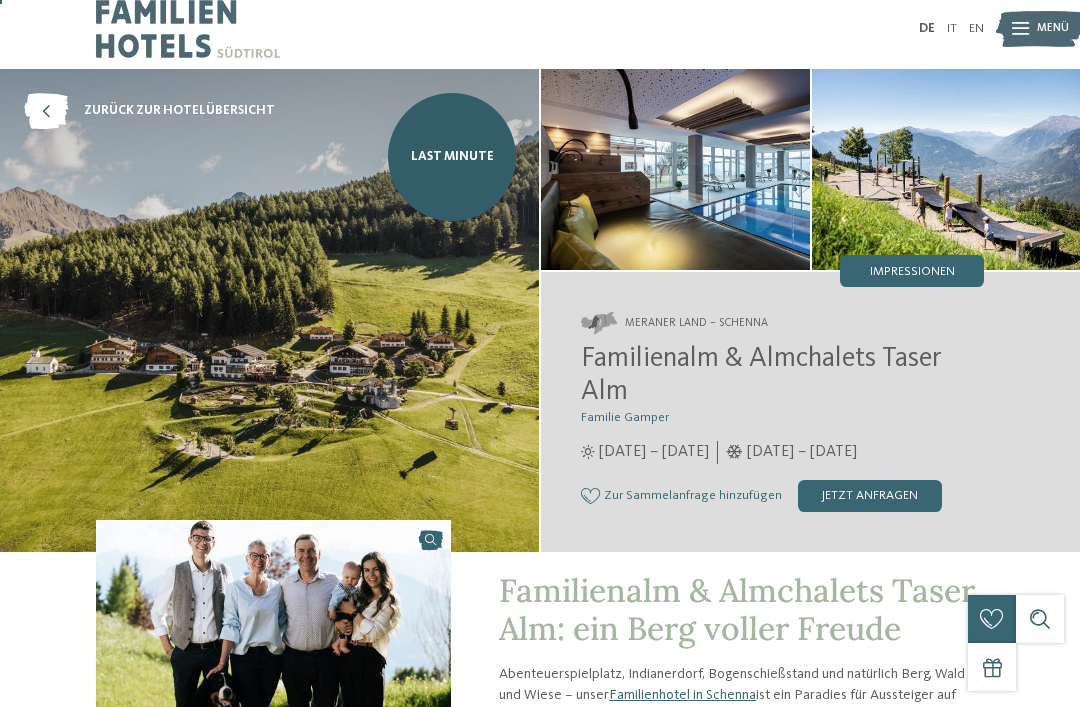 scroll, scrollTop: 0, scrollLeft: 0, axis: both 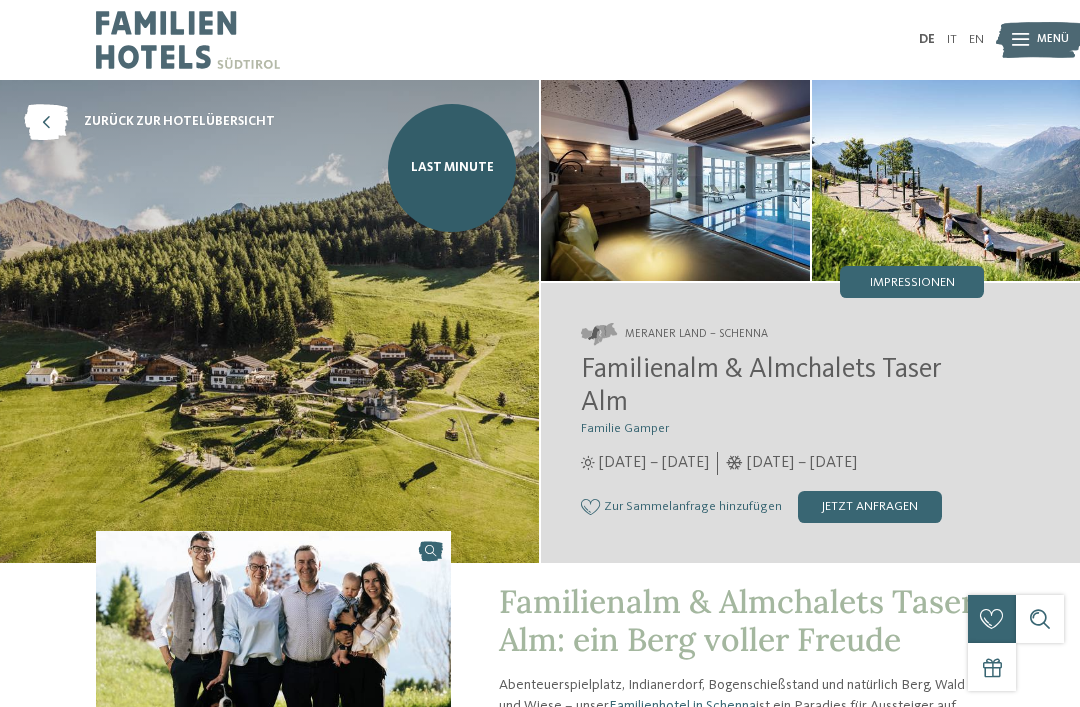 click at bounding box center [188, 40] 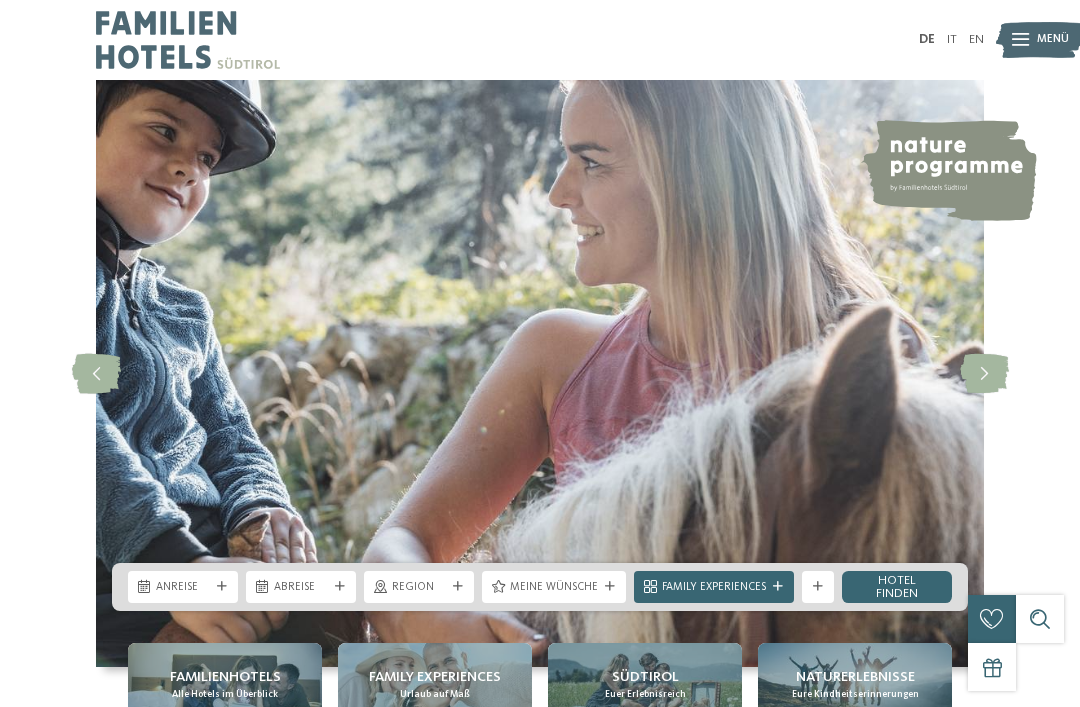 scroll, scrollTop: 0, scrollLeft: 0, axis: both 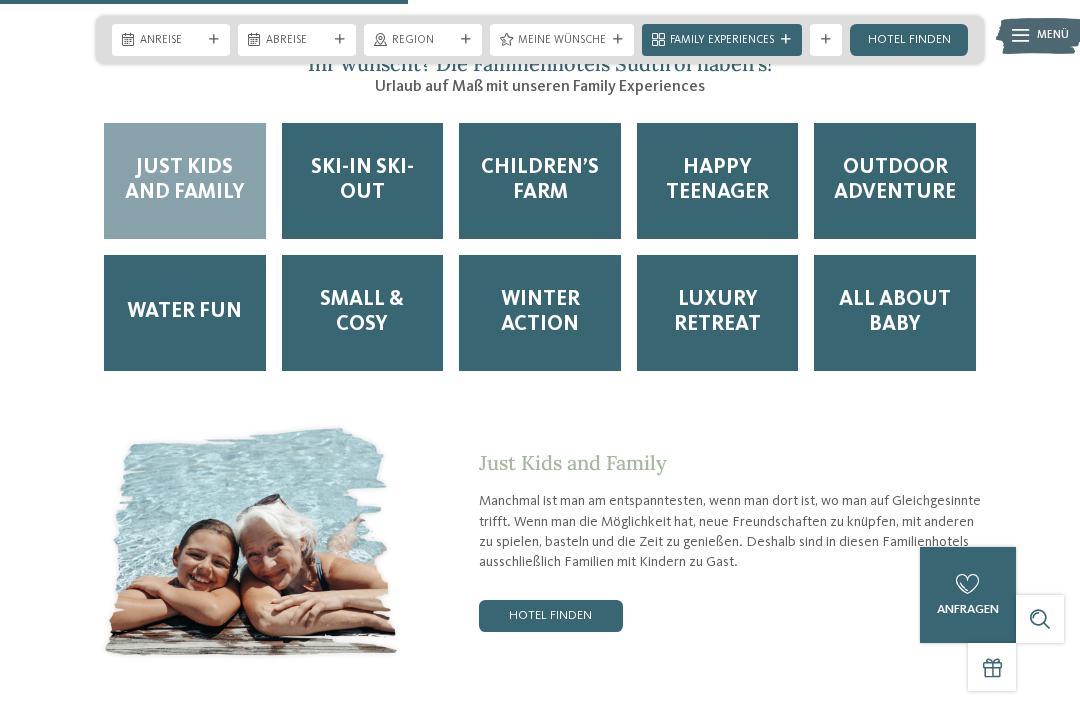 click on "Water Fun" at bounding box center [184, 312] 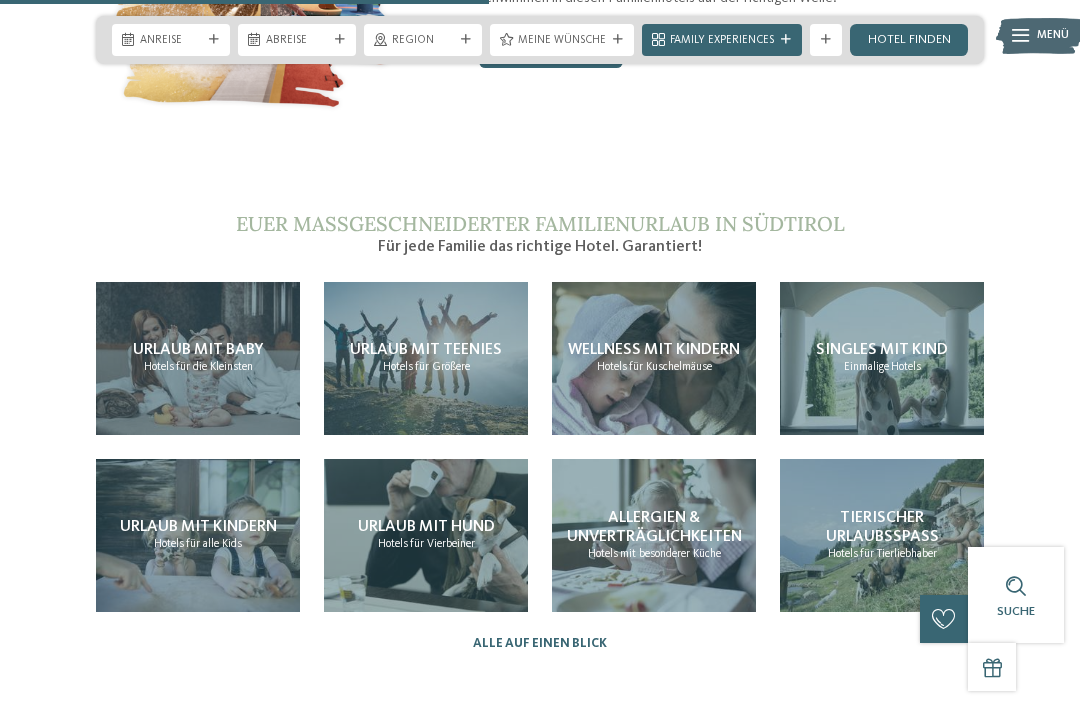 scroll, scrollTop: 3231, scrollLeft: 0, axis: vertical 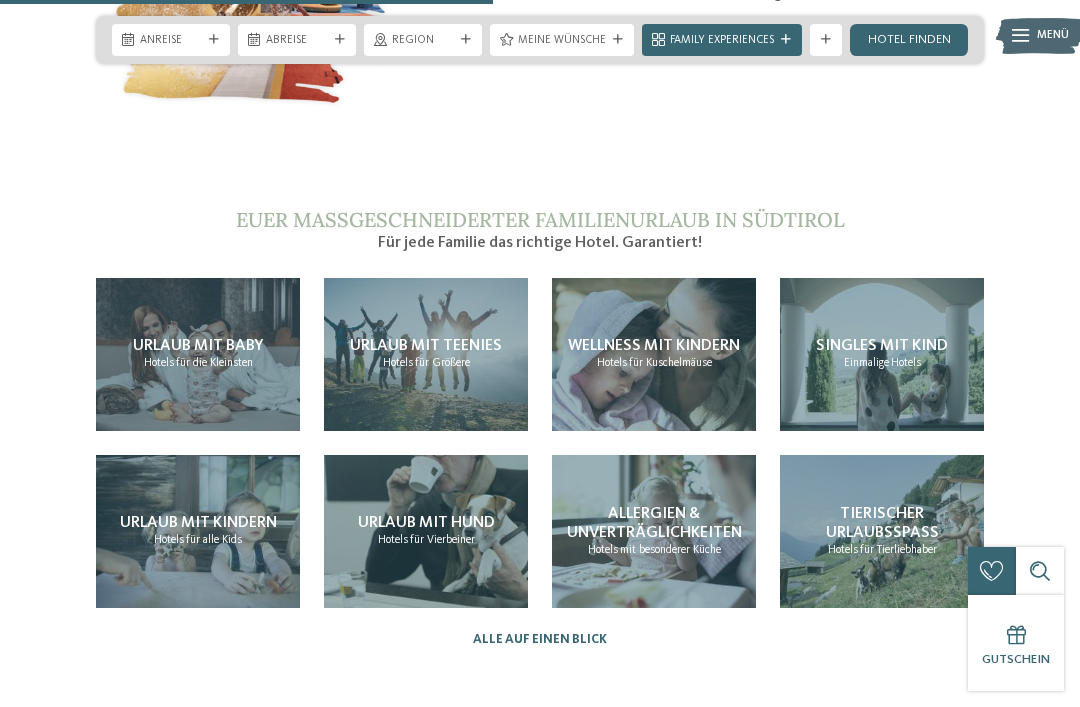 click on "Urlaub mit Kindern" at bounding box center (198, 523) 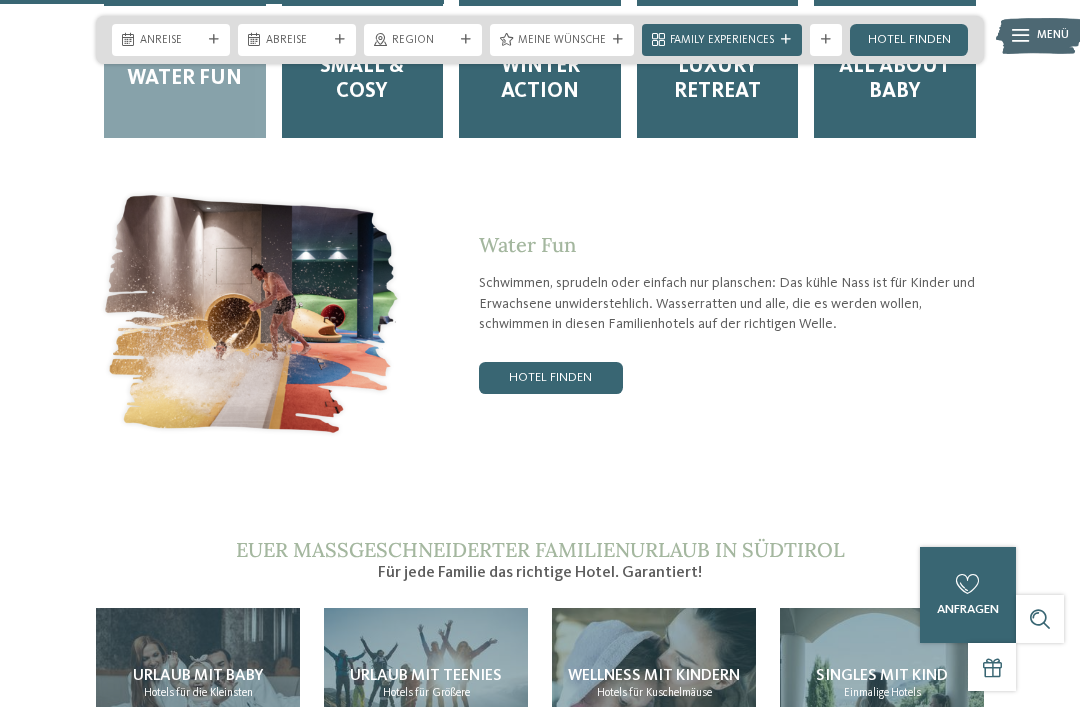 scroll, scrollTop: 2905, scrollLeft: 0, axis: vertical 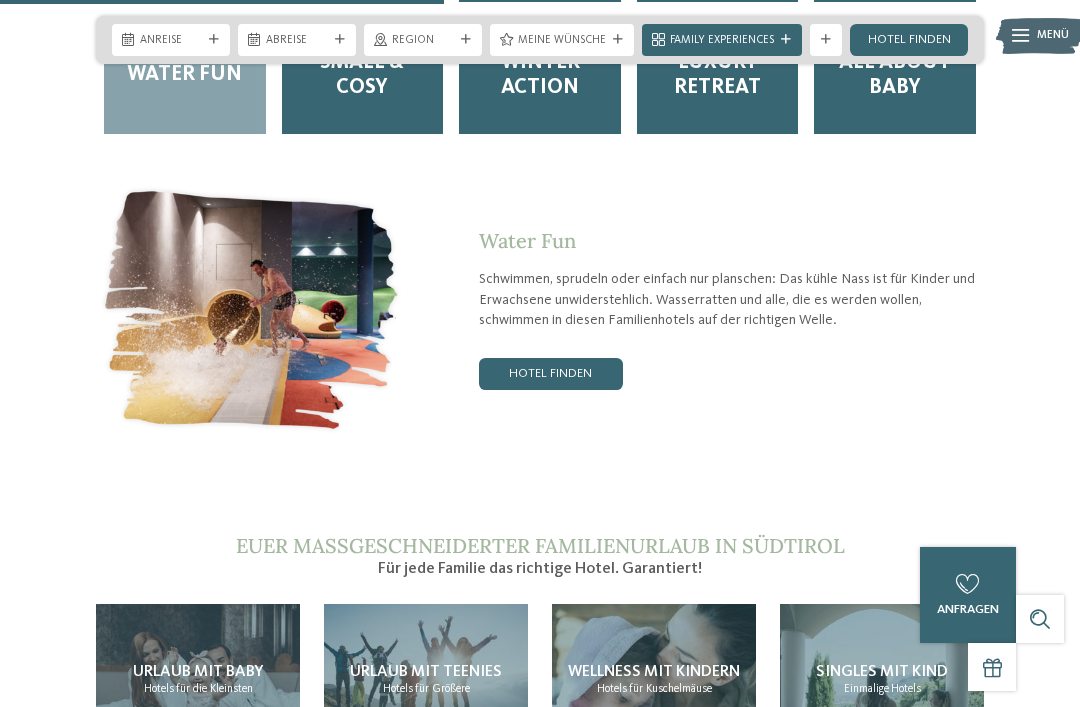 click on "Hotel finden" at bounding box center [551, 374] 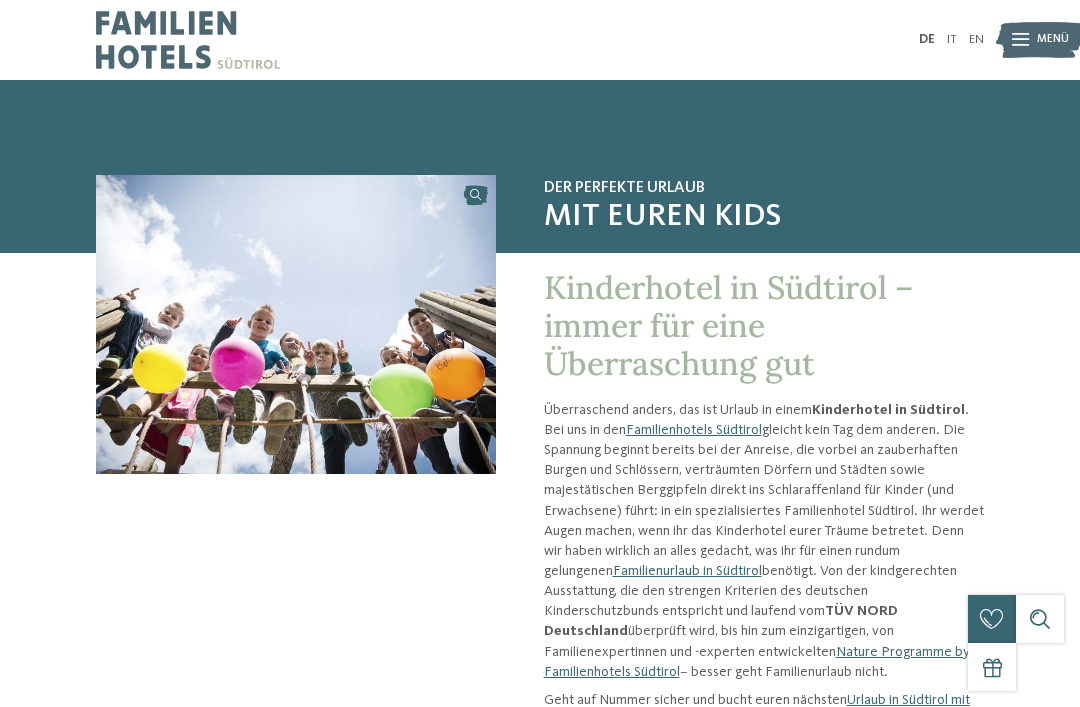 scroll, scrollTop: 0, scrollLeft: 0, axis: both 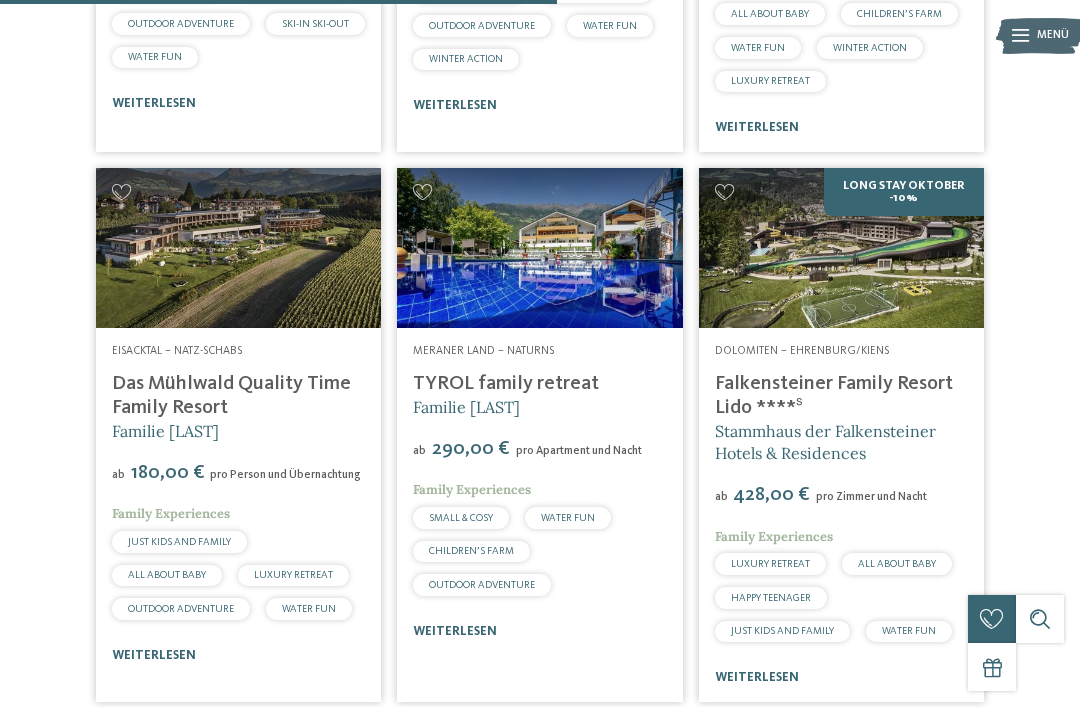 click at bounding box center (841, 248) 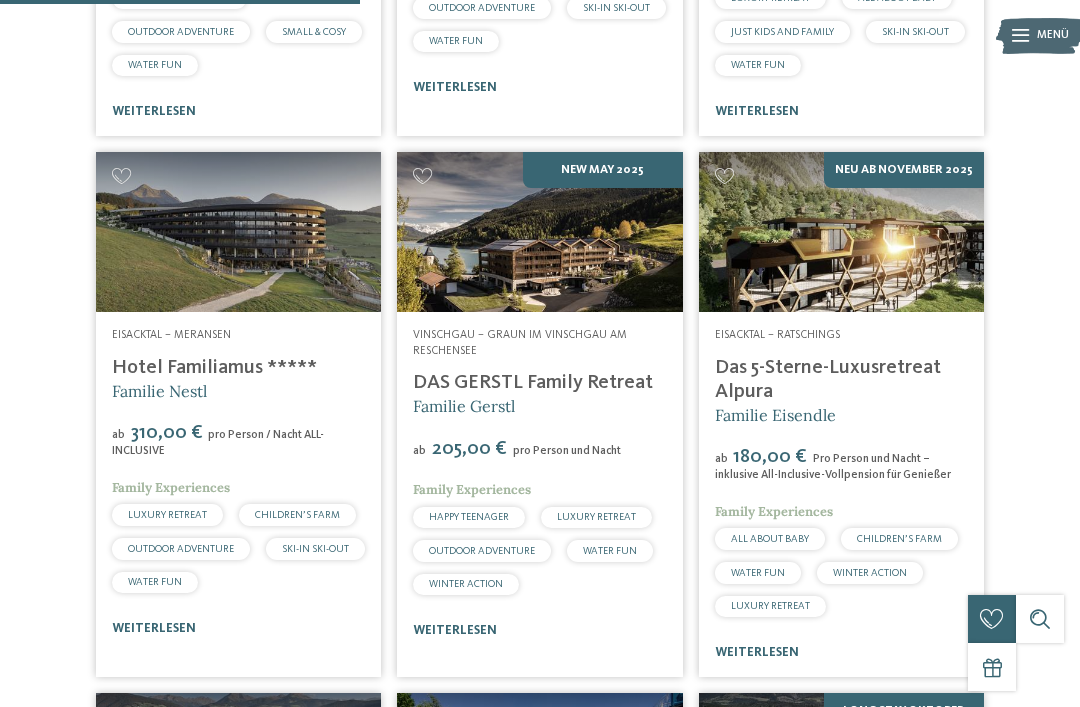 scroll, scrollTop: 954, scrollLeft: 0, axis: vertical 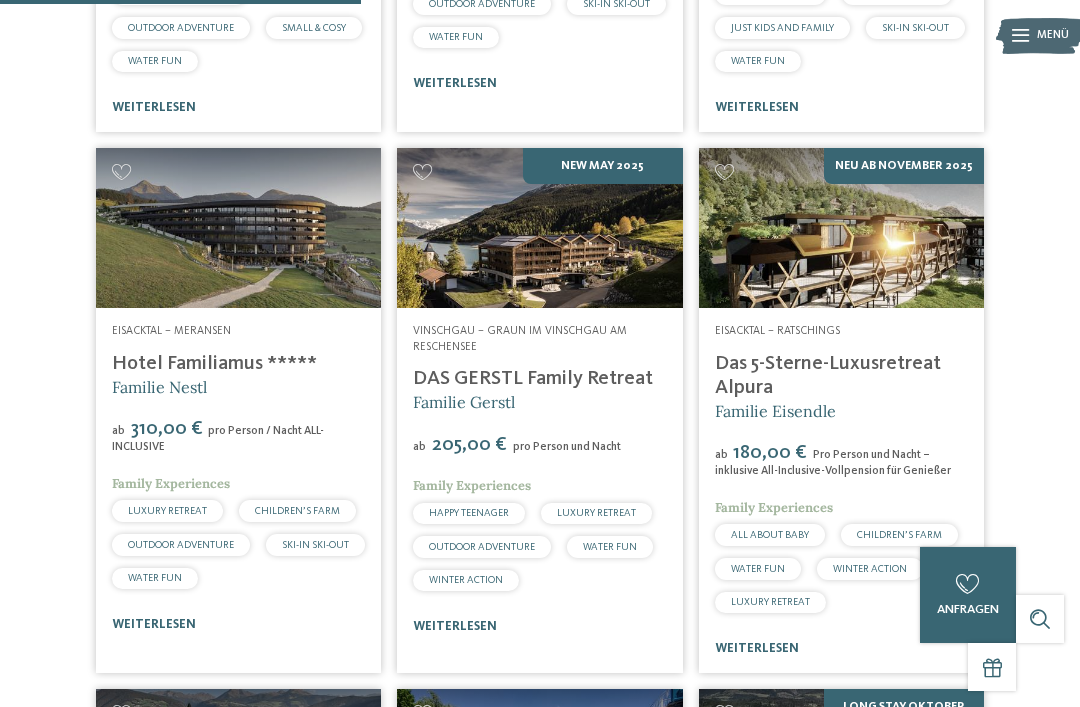 click at bounding box center (238, 228) 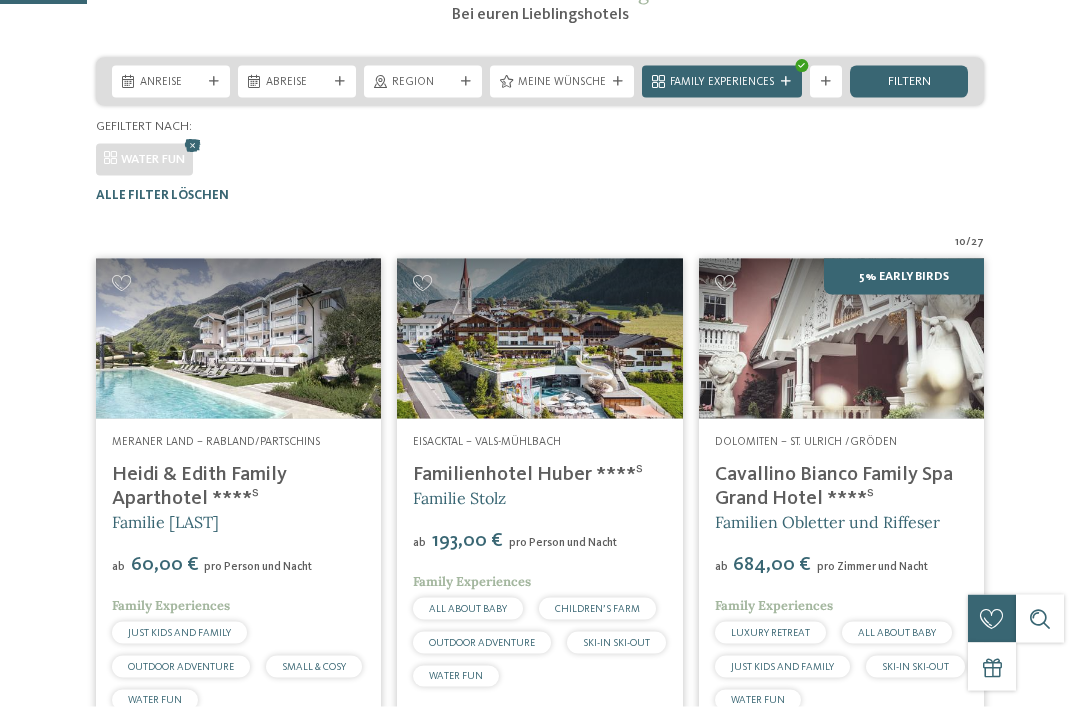 scroll, scrollTop: 393, scrollLeft: 0, axis: vertical 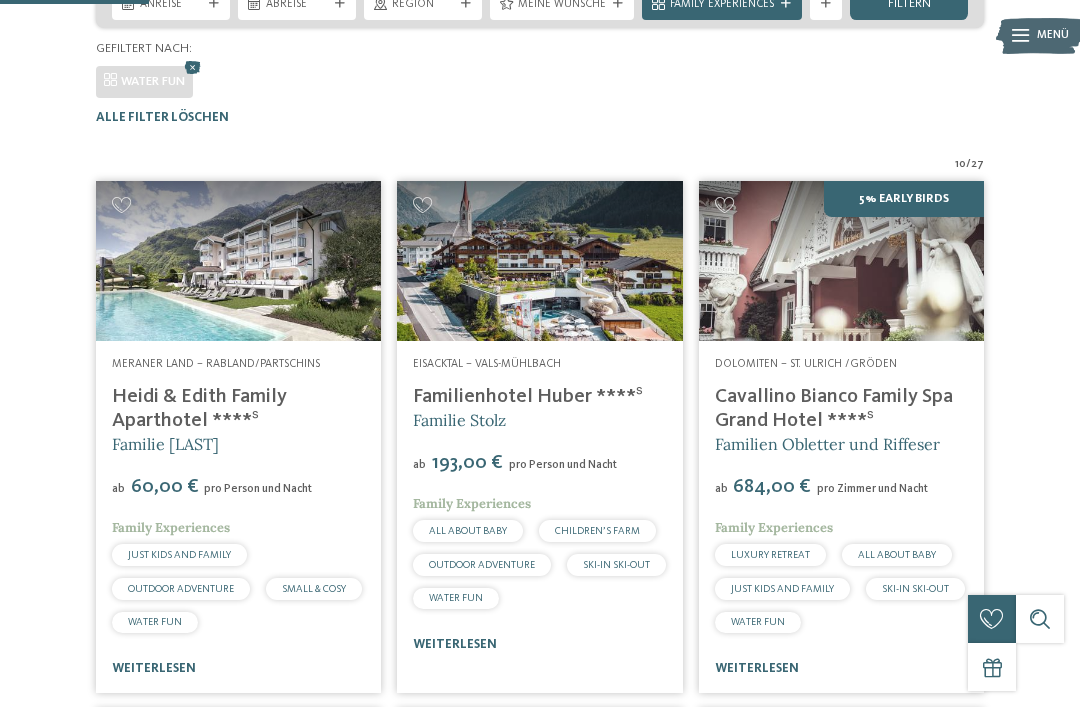 click at bounding box center [841, 261] 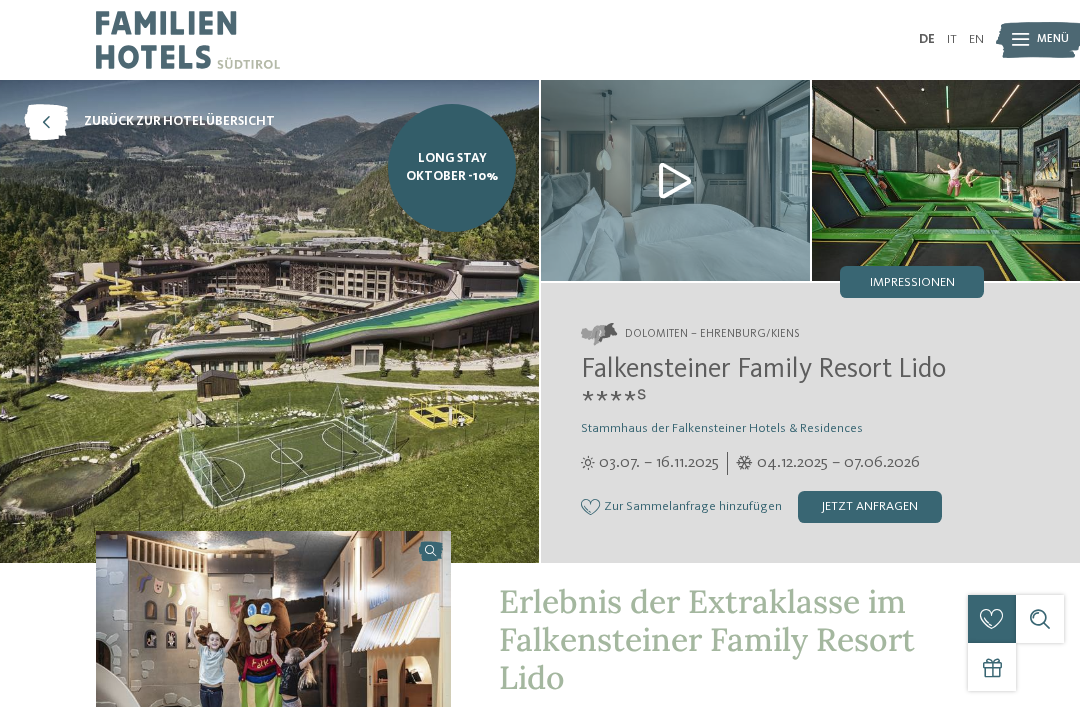scroll, scrollTop: 0, scrollLeft: 0, axis: both 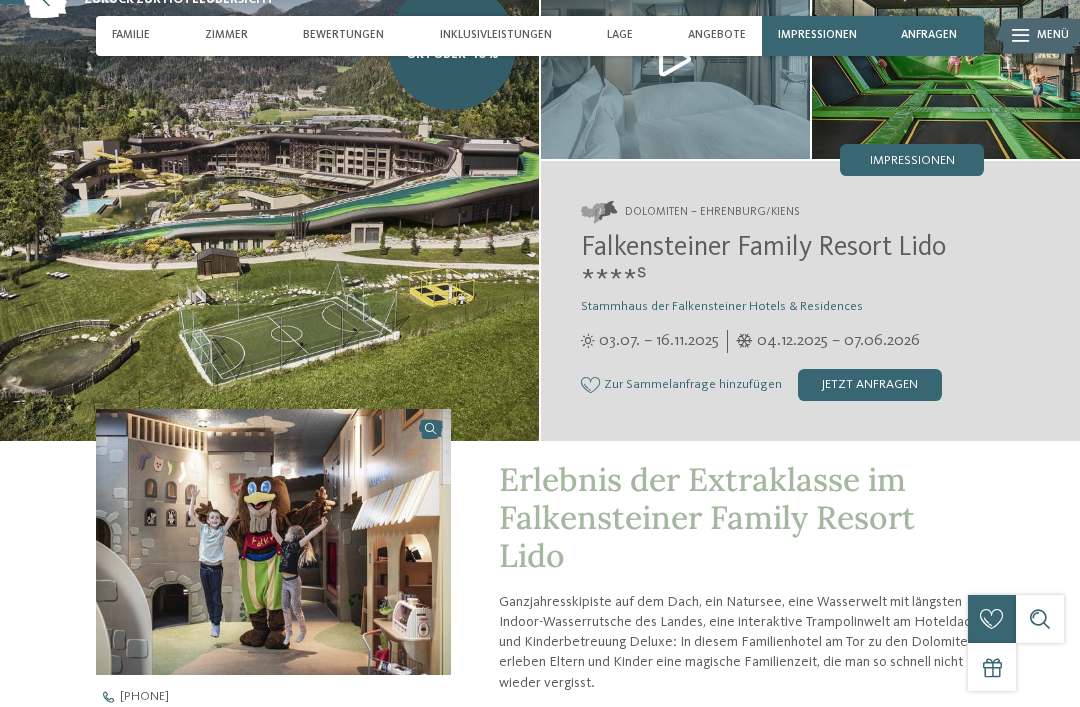 click on "Impressionen" at bounding box center [912, 161] 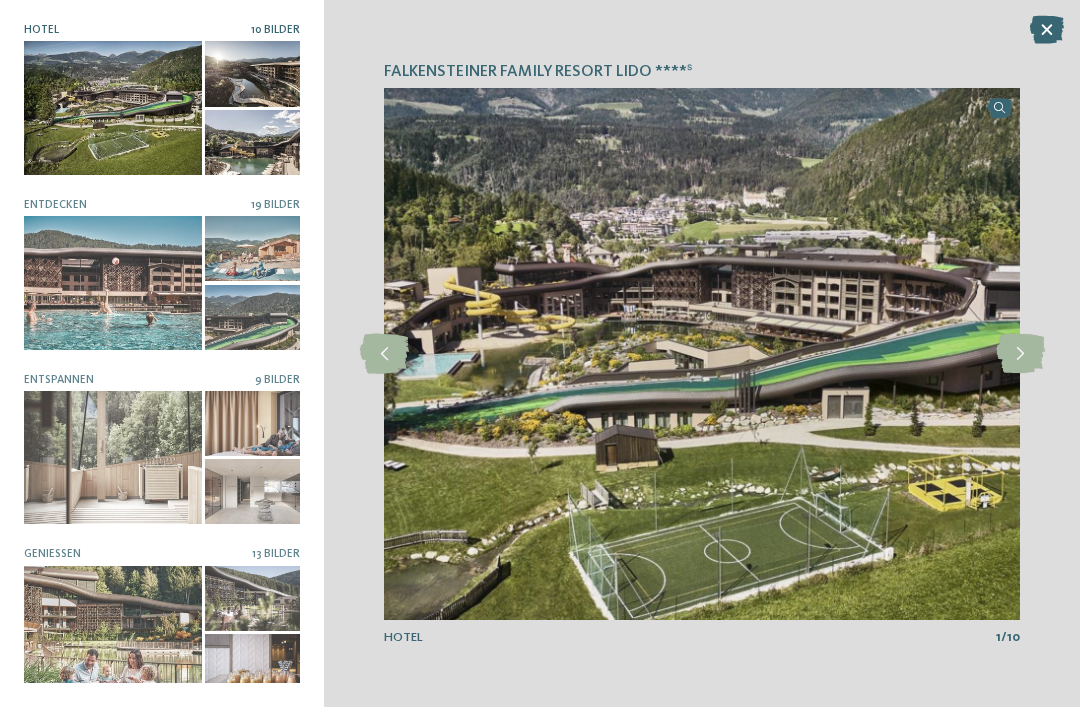 click at bounding box center [1020, 354] 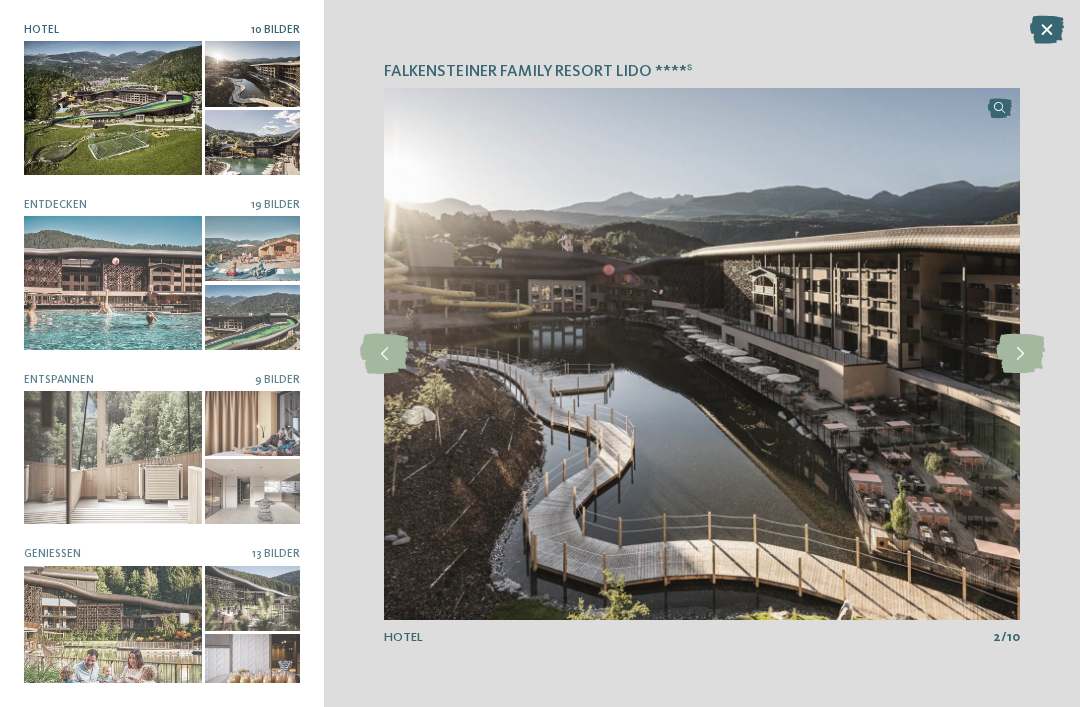 click at bounding box center [1020, 354] 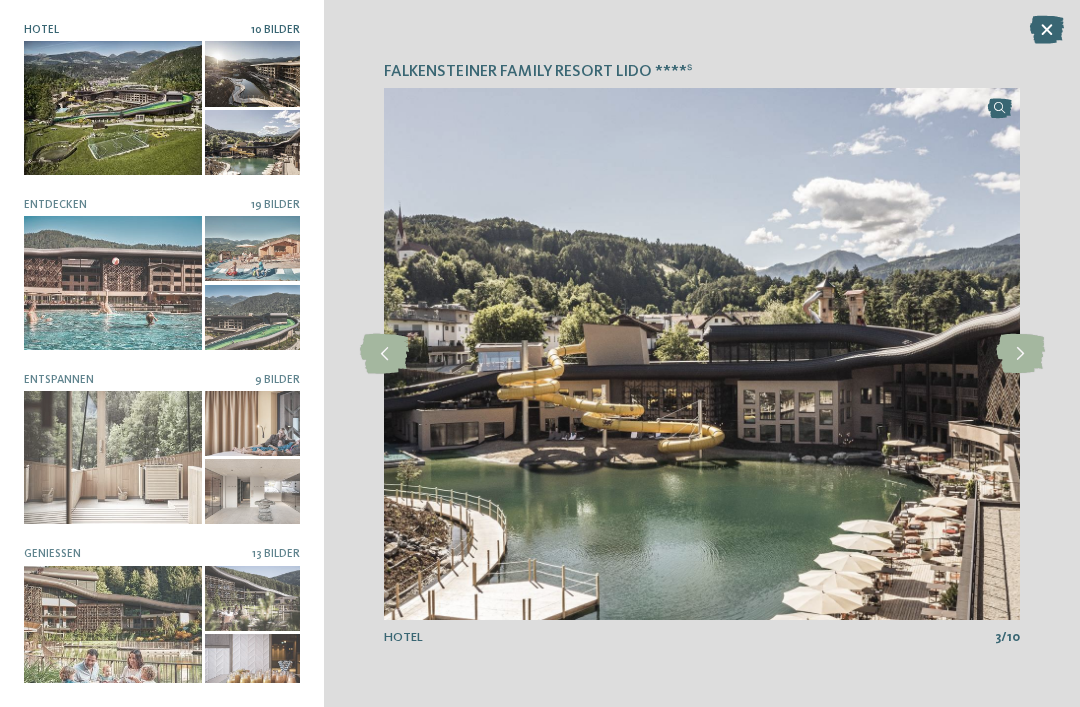 click at bounding box center (1020, 354) 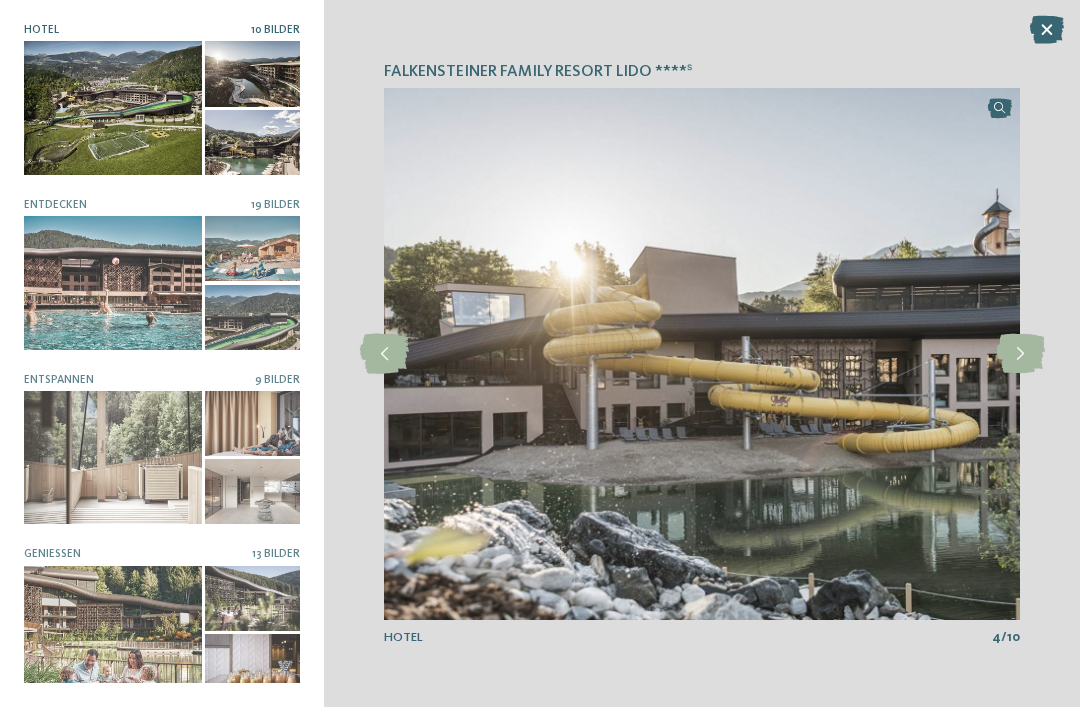 click at bounding box center [1020, 354] 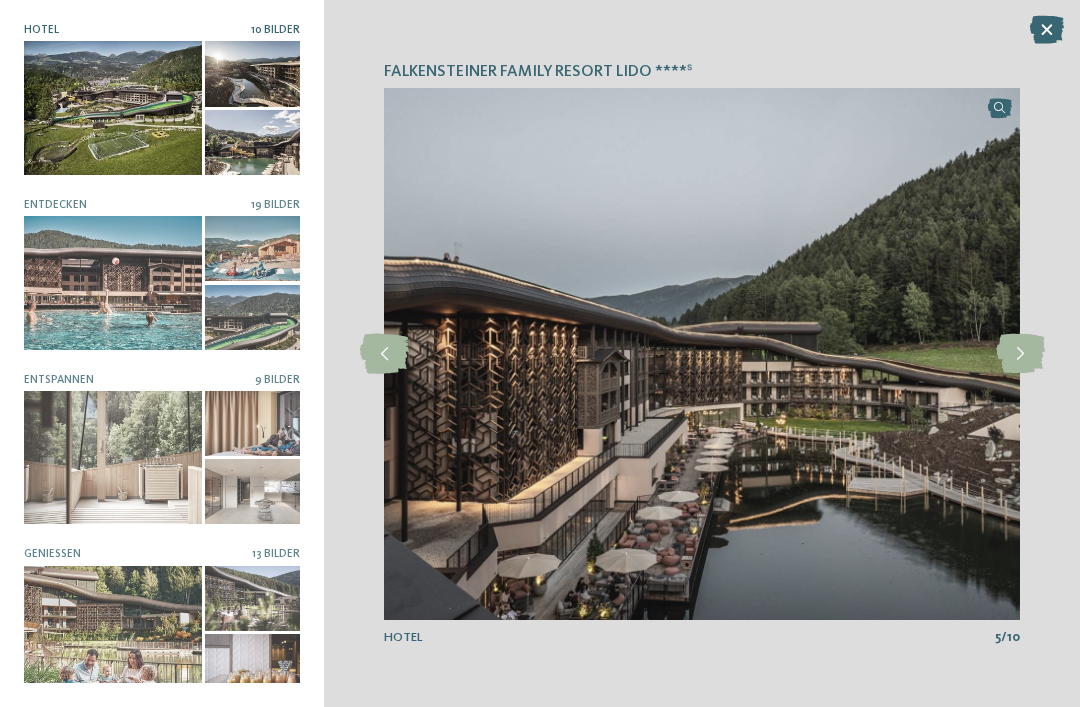 click at bounding box center [1020, 354] 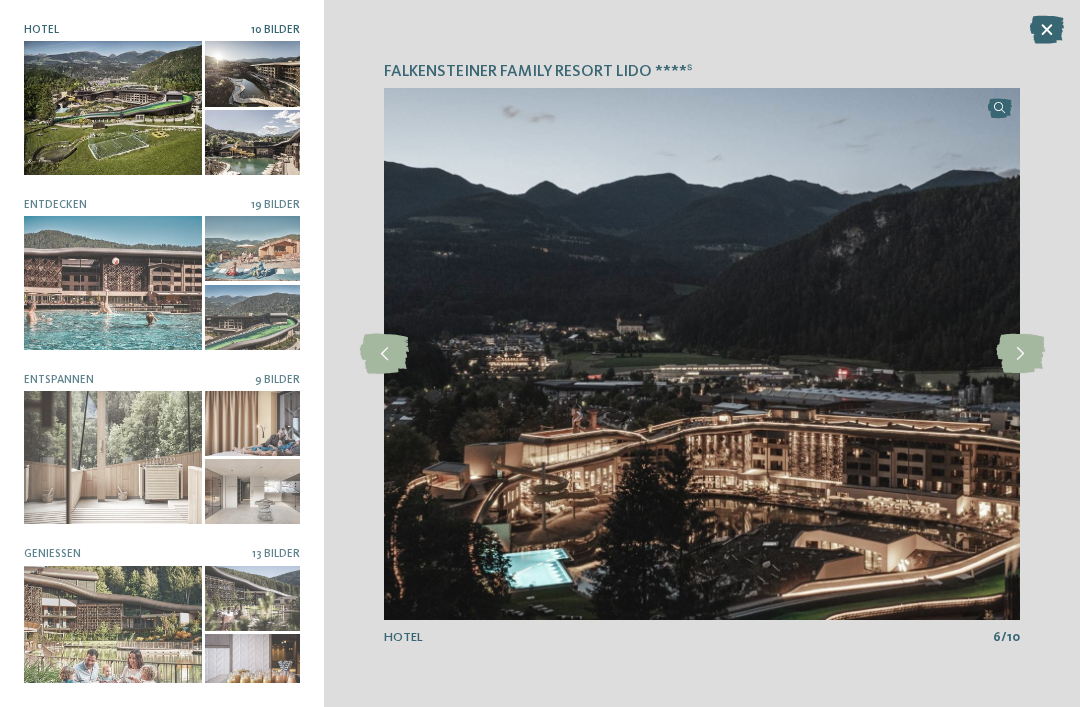 click at bounding box center [1020, 354] 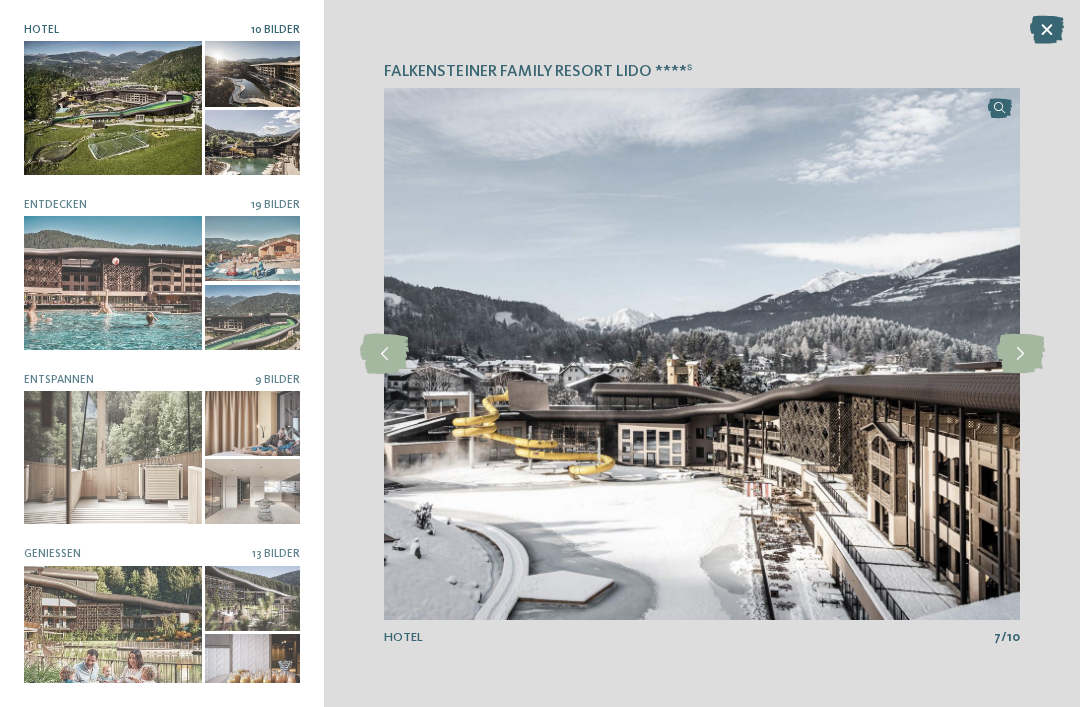click at bounding box center (1020, 354) 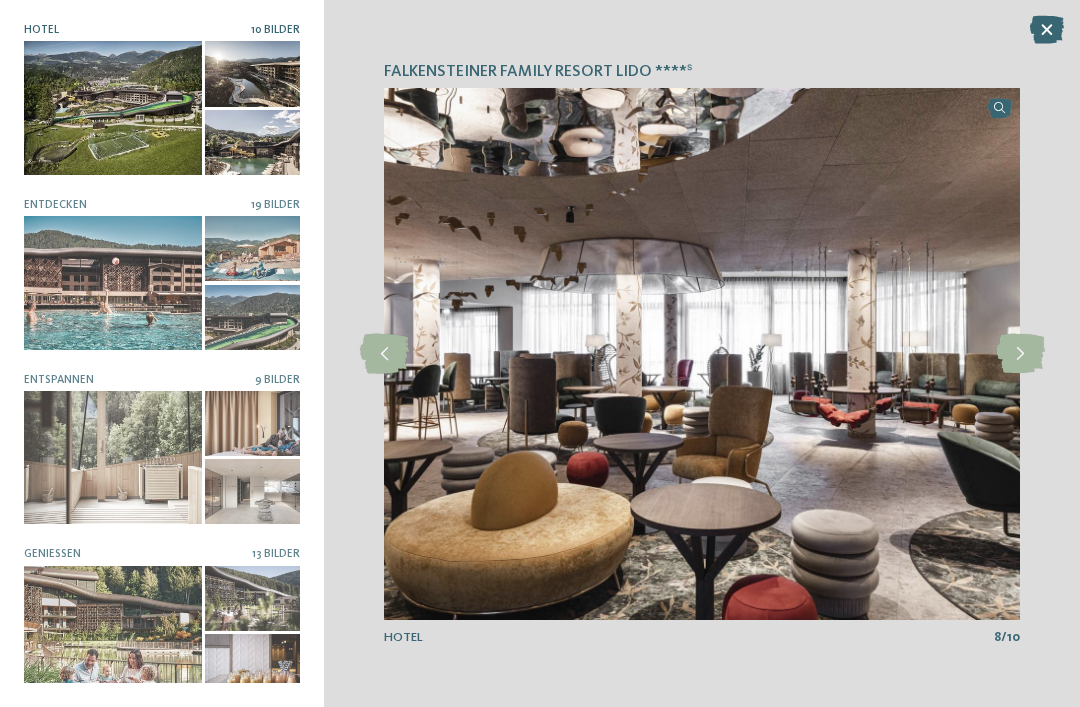 click at bounding box center [1020, 354] 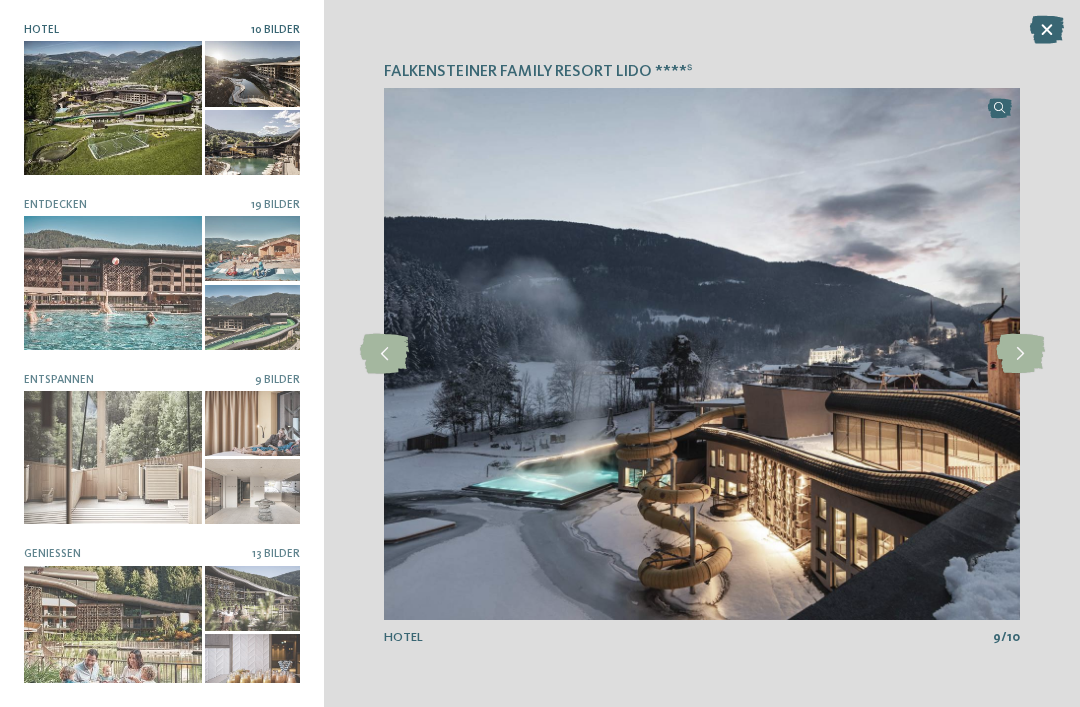 click at bounding box center [1020, 354] 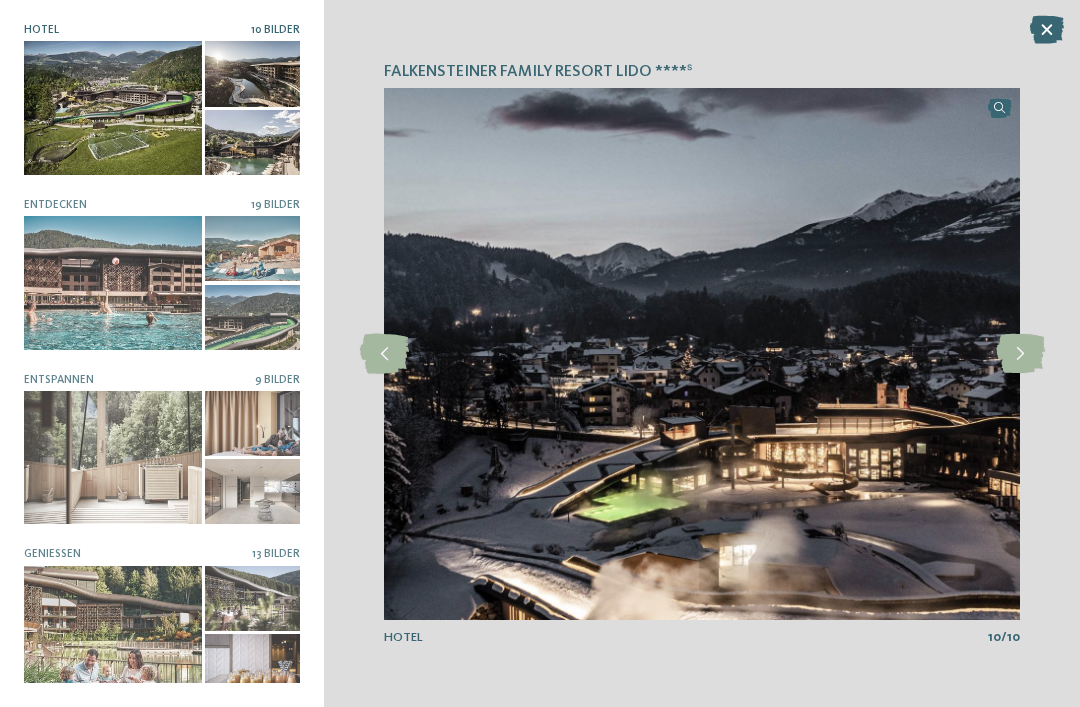 click at bounding box center [1020, 354] 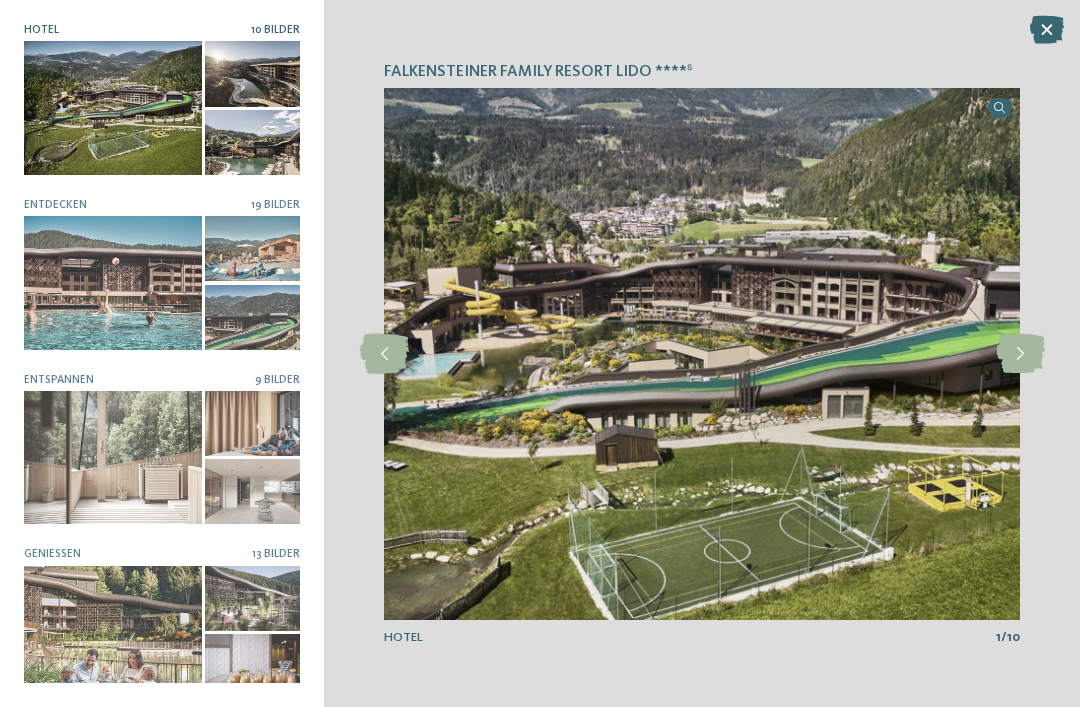 click at bounding box center (113, 282) 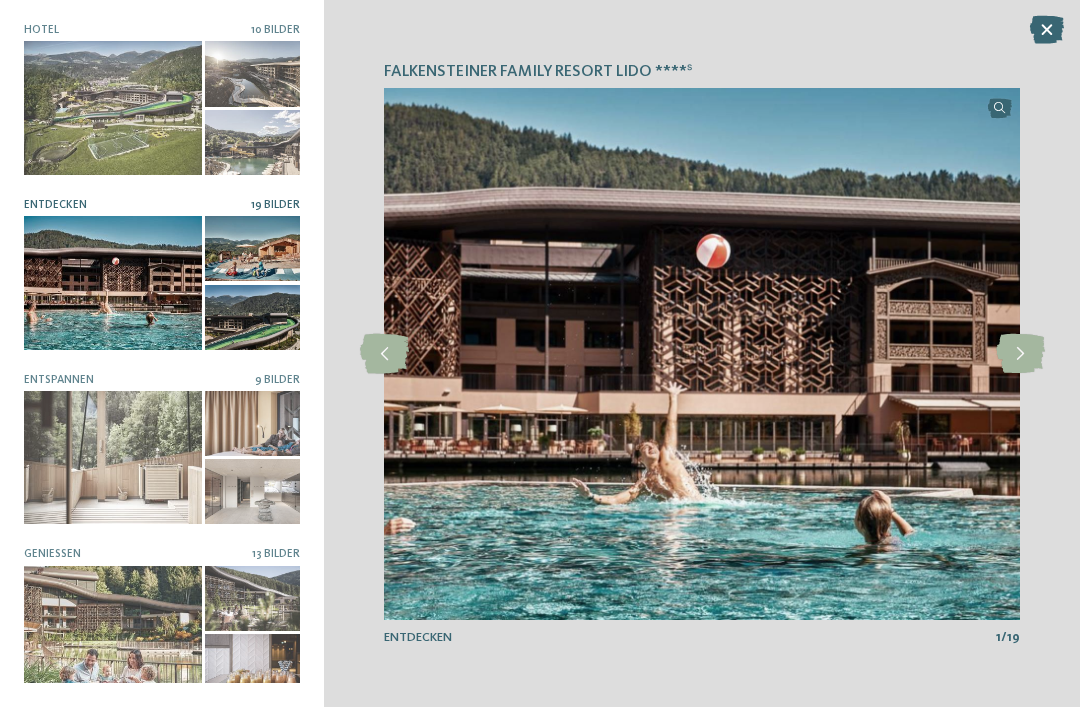 click at bounding box center [1020, 354] 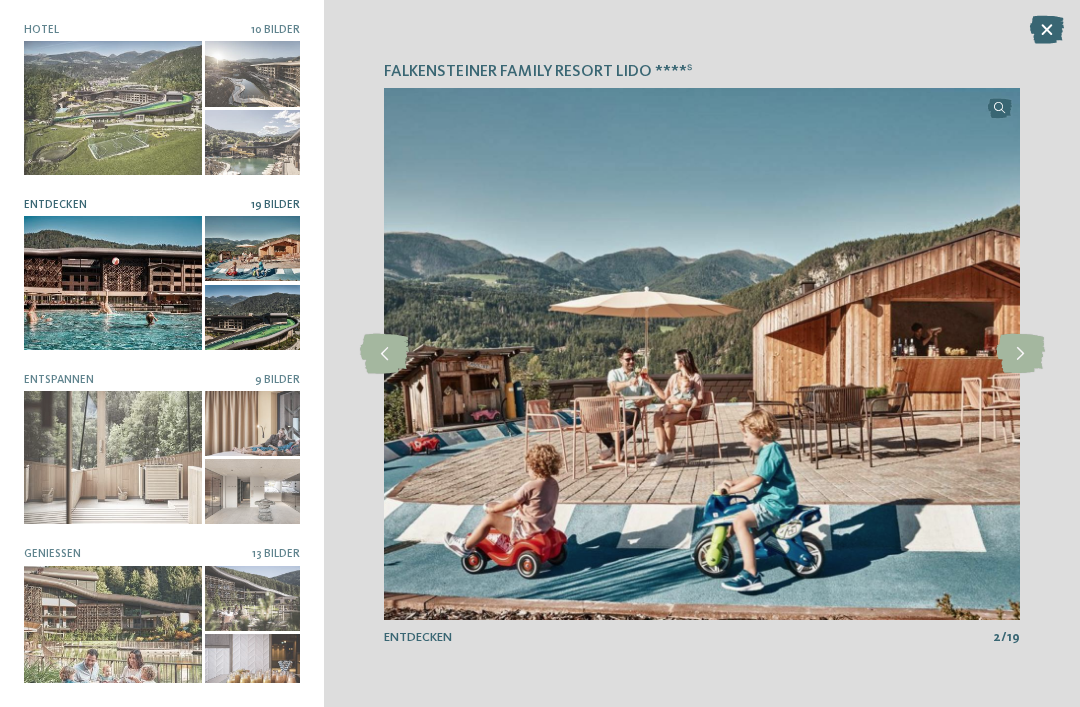 click at bounding box center (1020, 354) 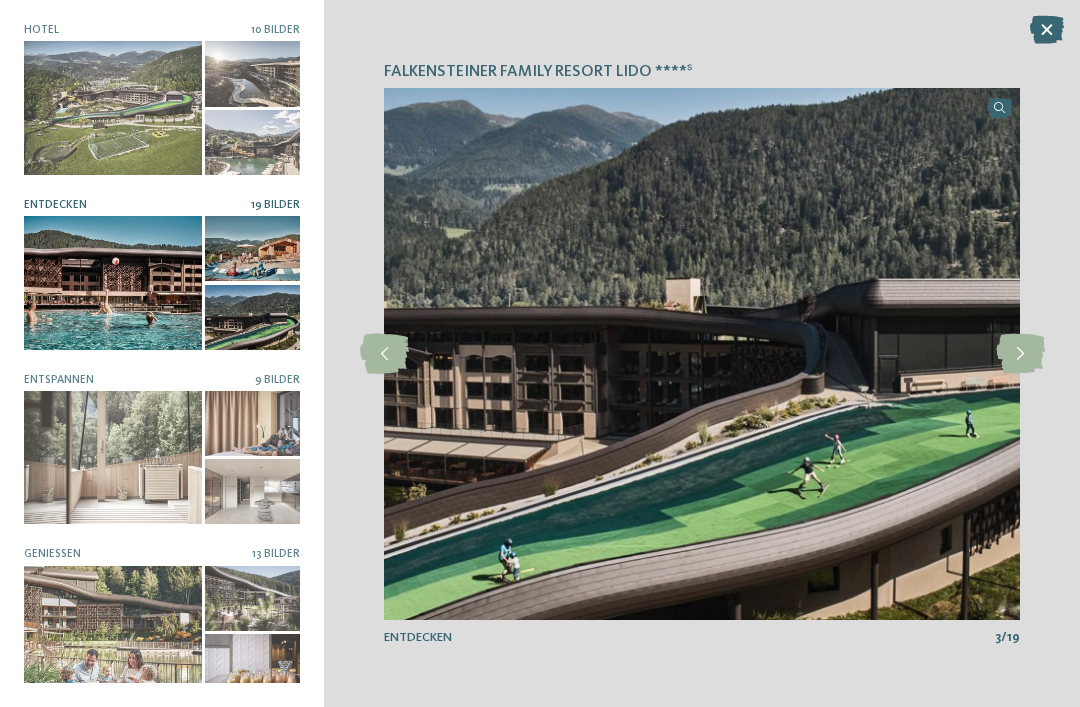 click at bounding box center (1020, 354) 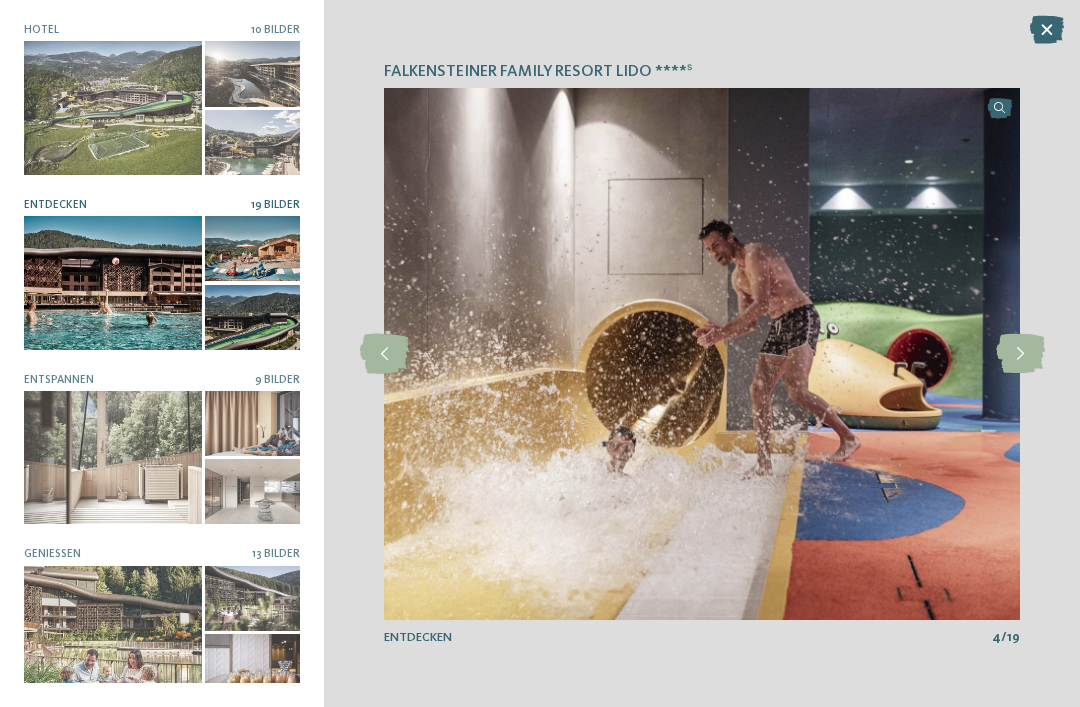 click at bounding box center (1020, 354) 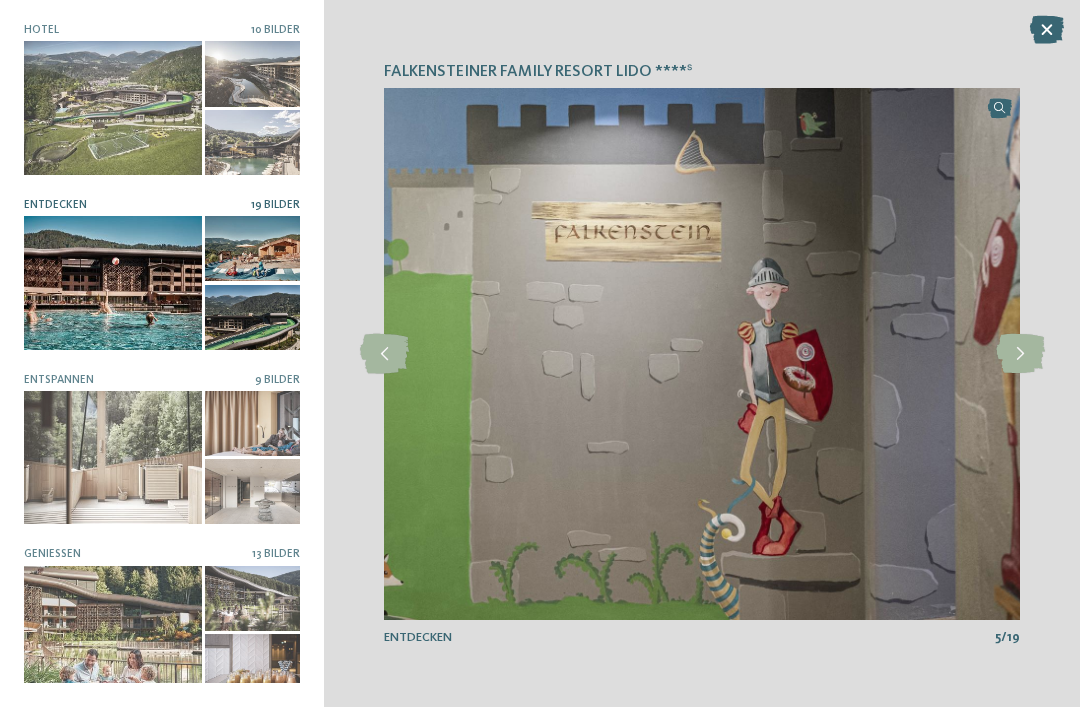 click at bounding box center [1020, 354] 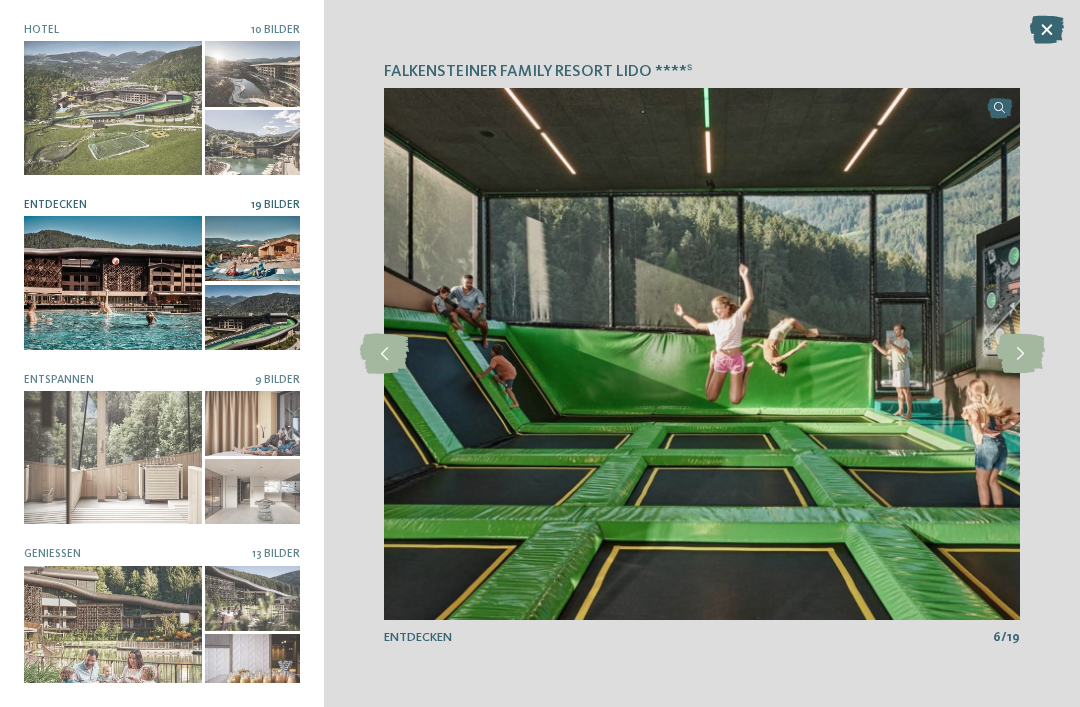 click at bounding box center [1020, 354] 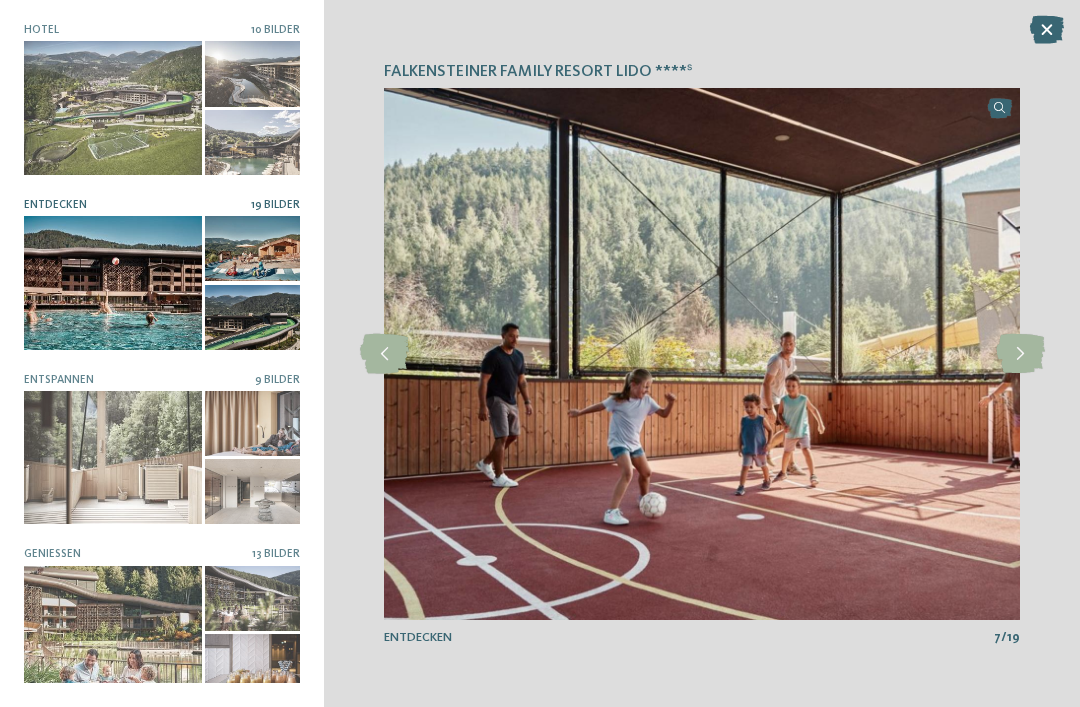 click at bounding box center [1020, 354] 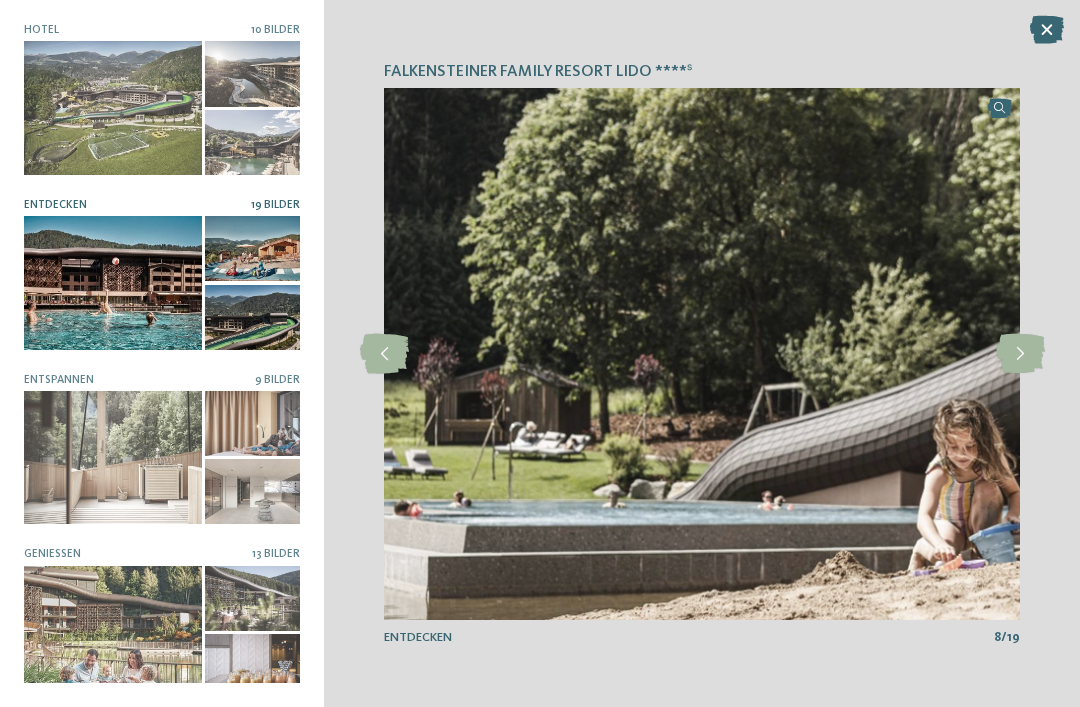 click at bounding box center (1020, 354) 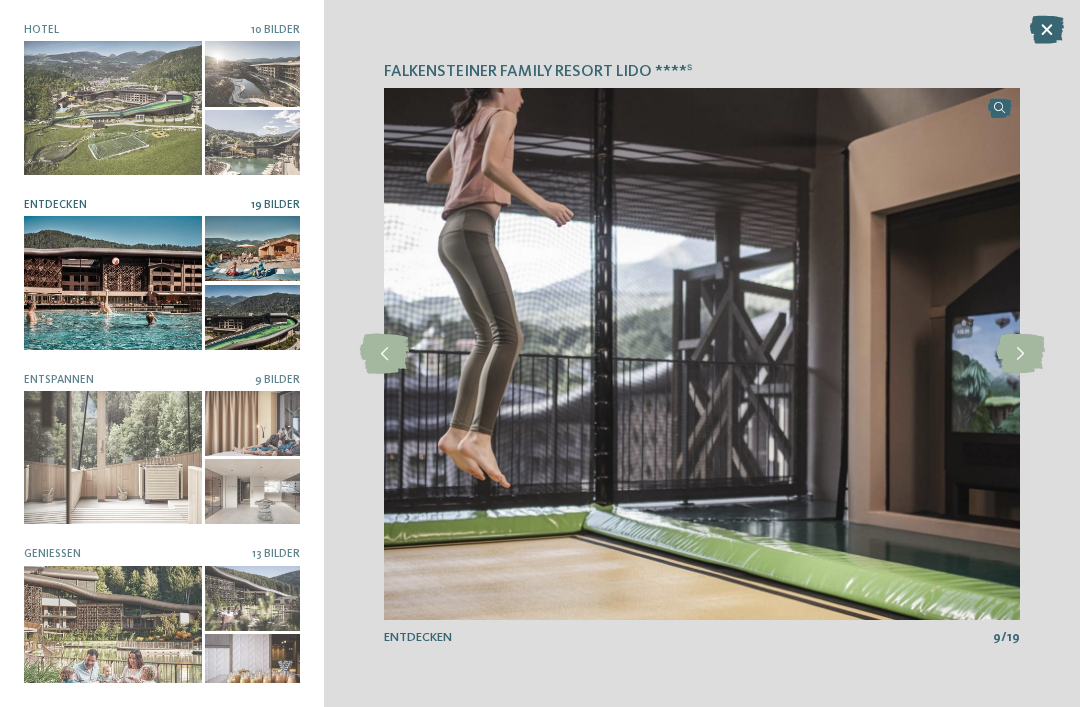 click at bounding box center [1020, 354] 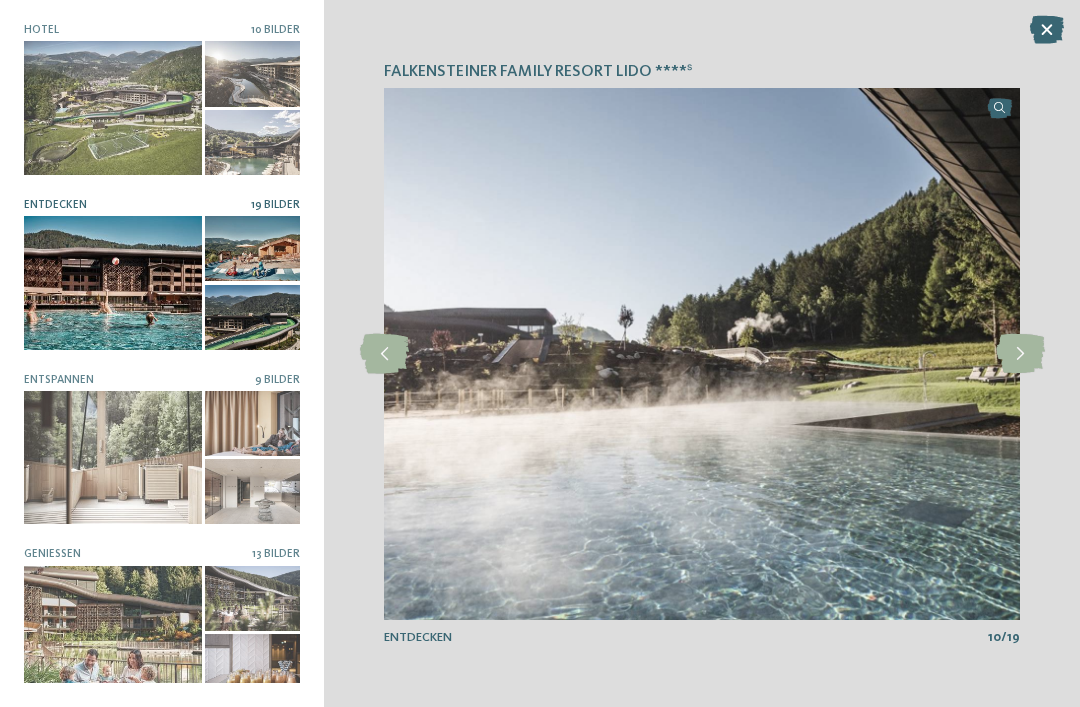 click at bounding box center (113, 457) 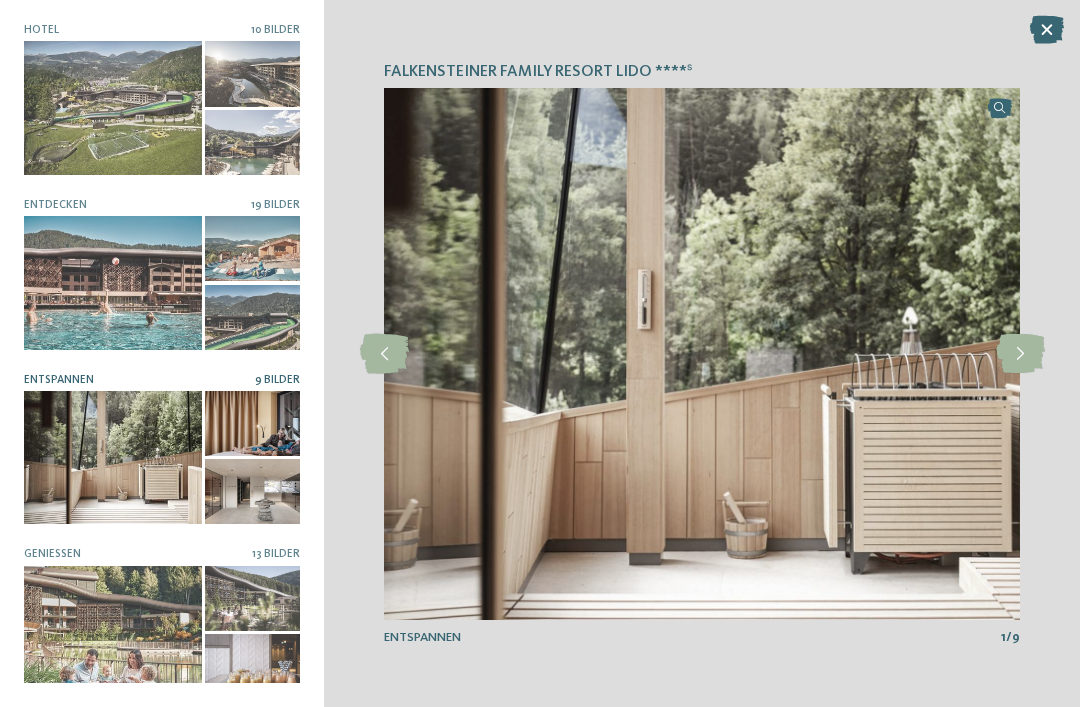 click at bounding box center (1020, 354) 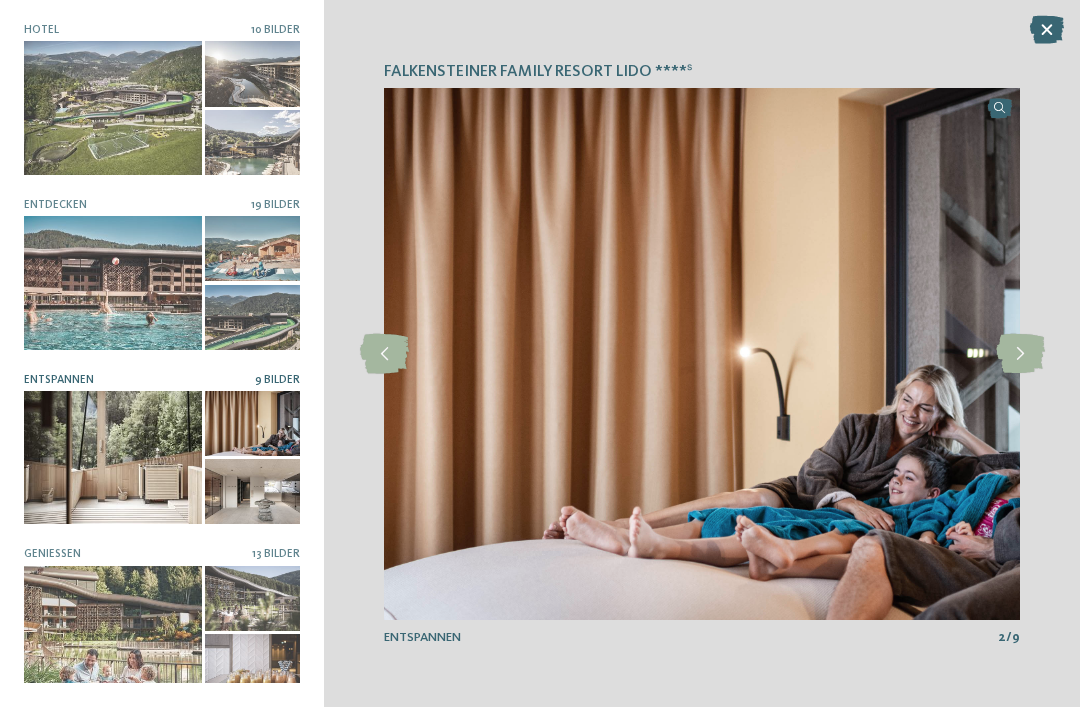 click at bounding box center (1020, 354) 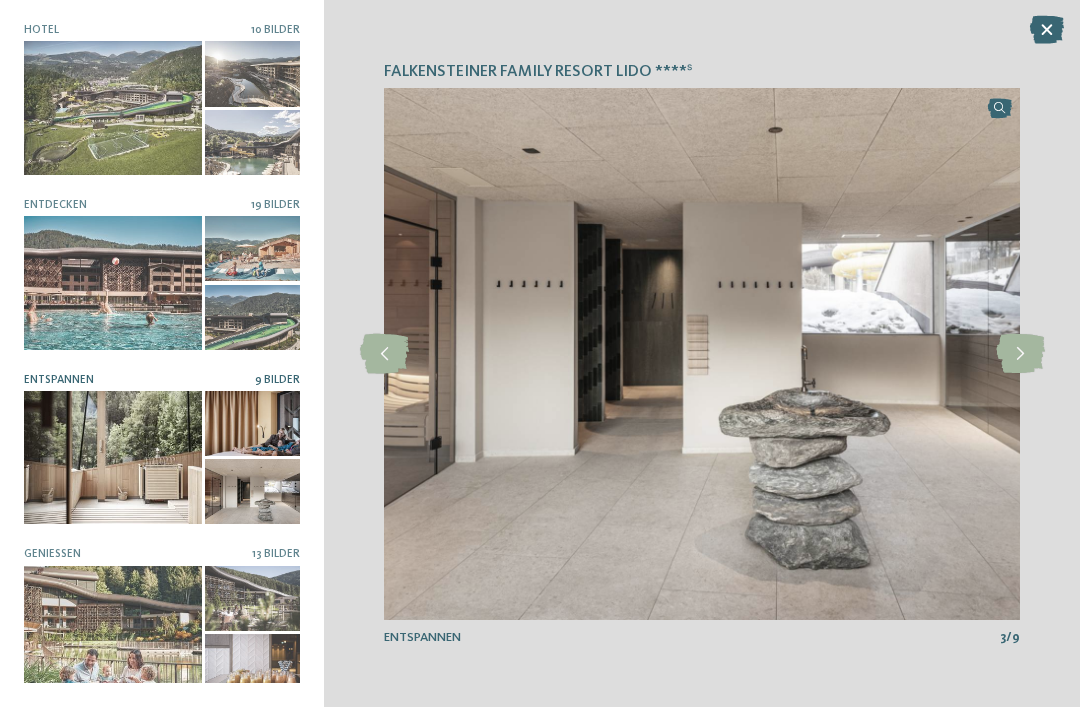 click at bounding box center [1020, 354] 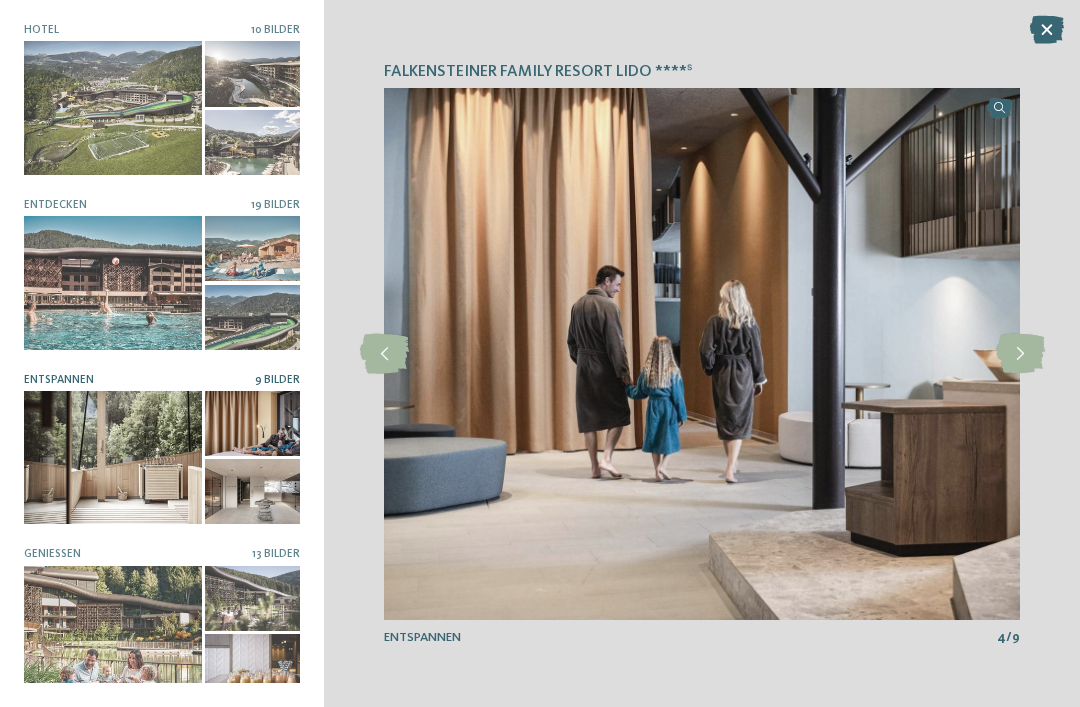 click at bounding box center (1020, 354) 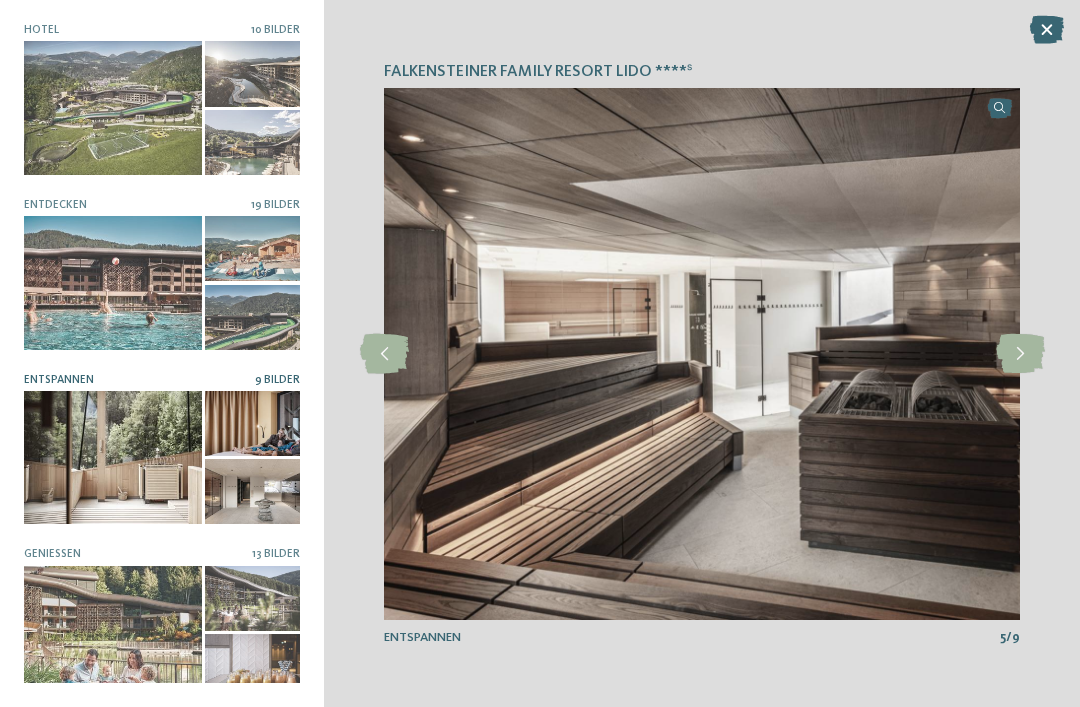 click at bounding box center [1020, 354] 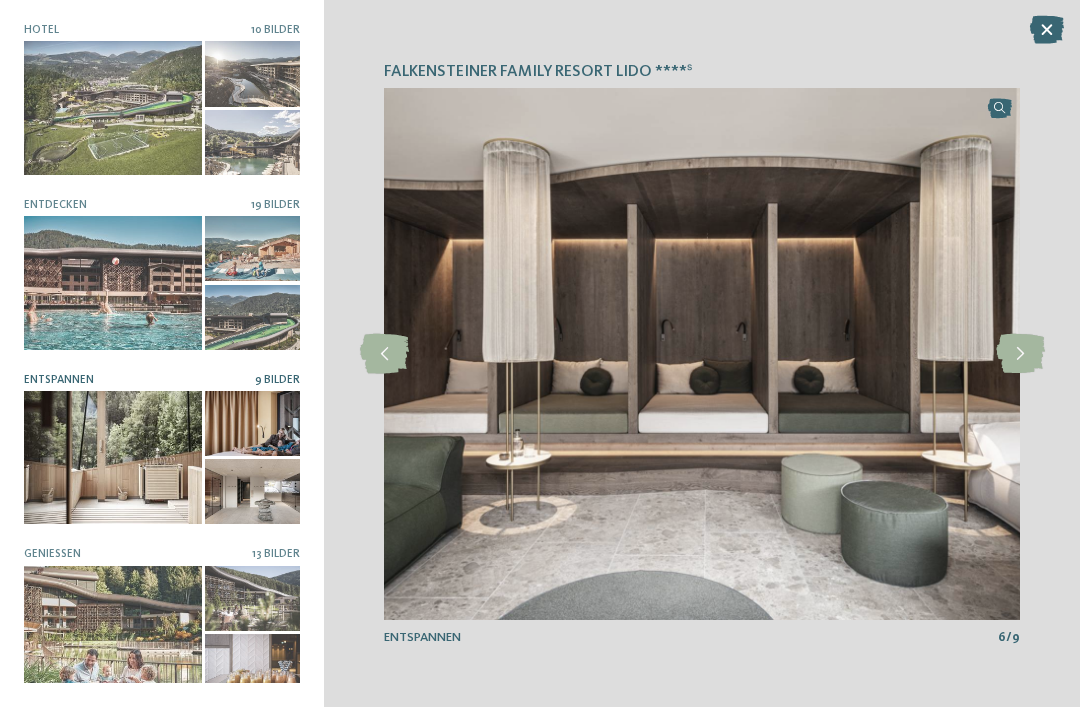 click at bounding box center (1020, 354) 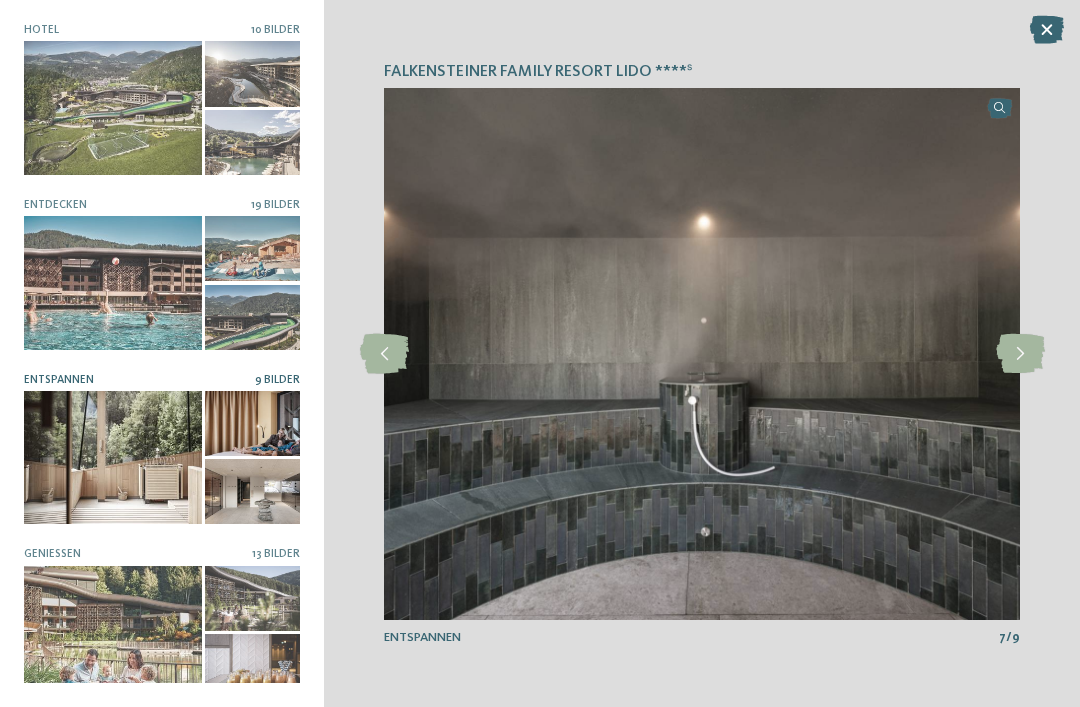 click at bounding box center [1020, 354] 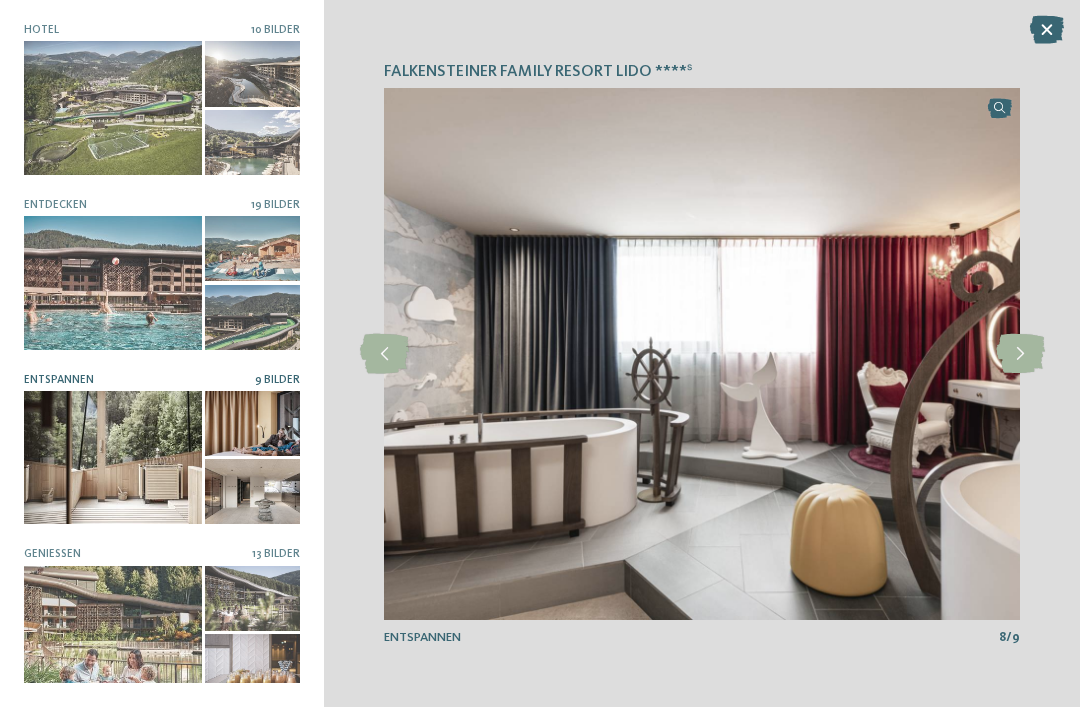 click at bounding box center [1020, 354] 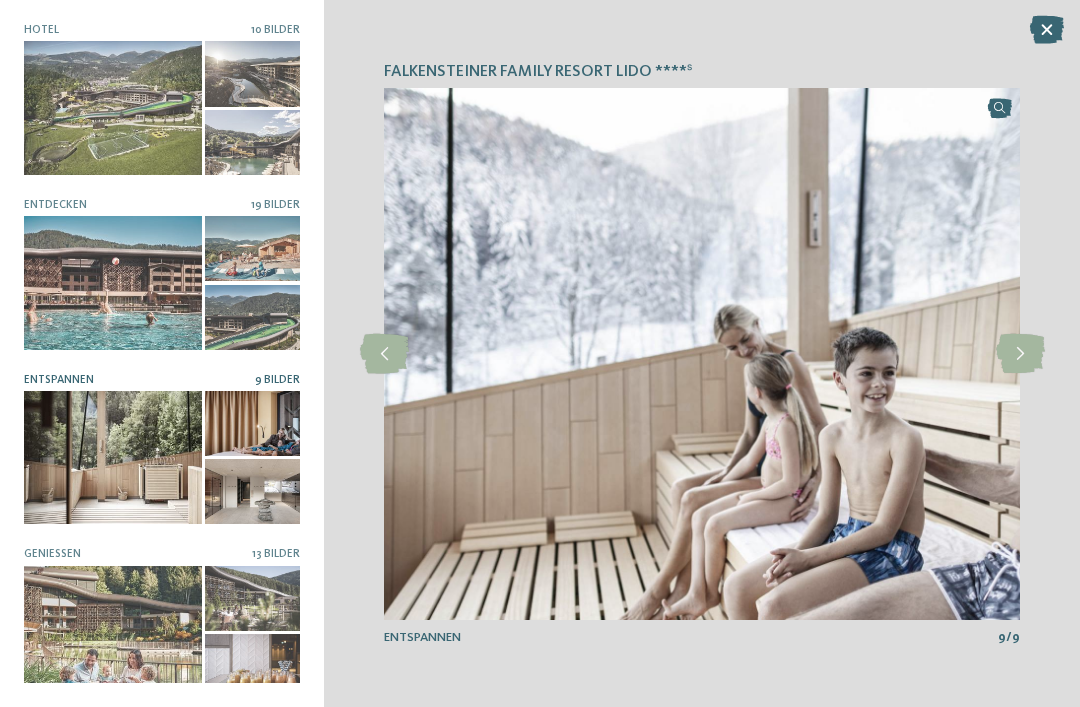 click at bounding box center [1020, 354] 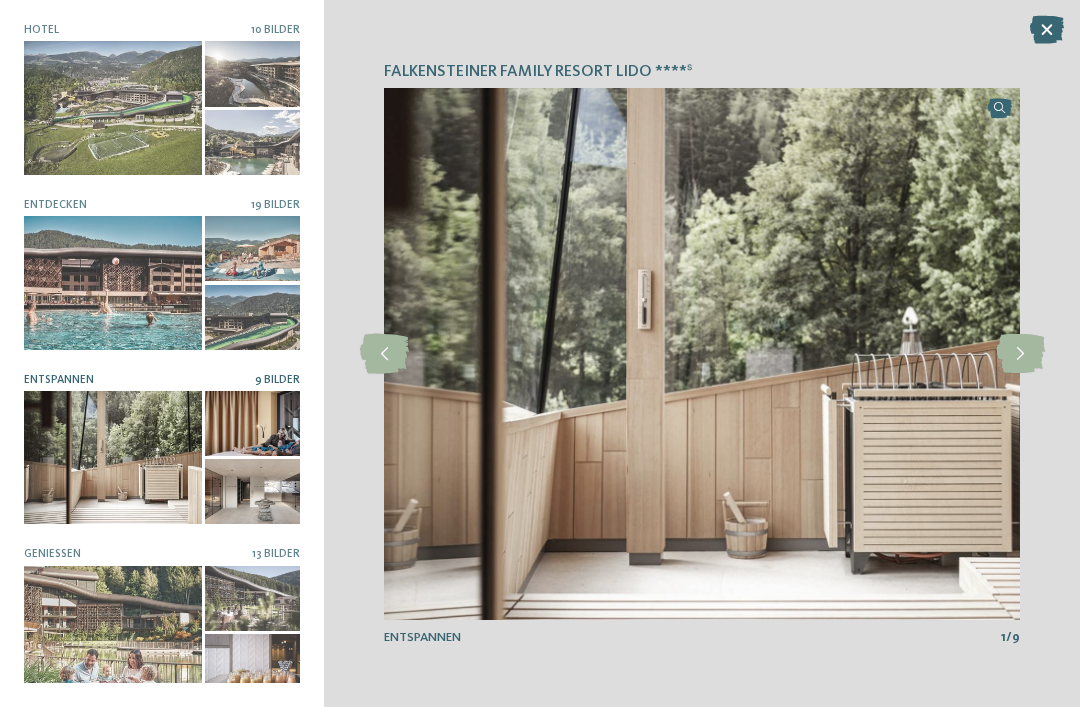 click at bounding box center (1020, 354) 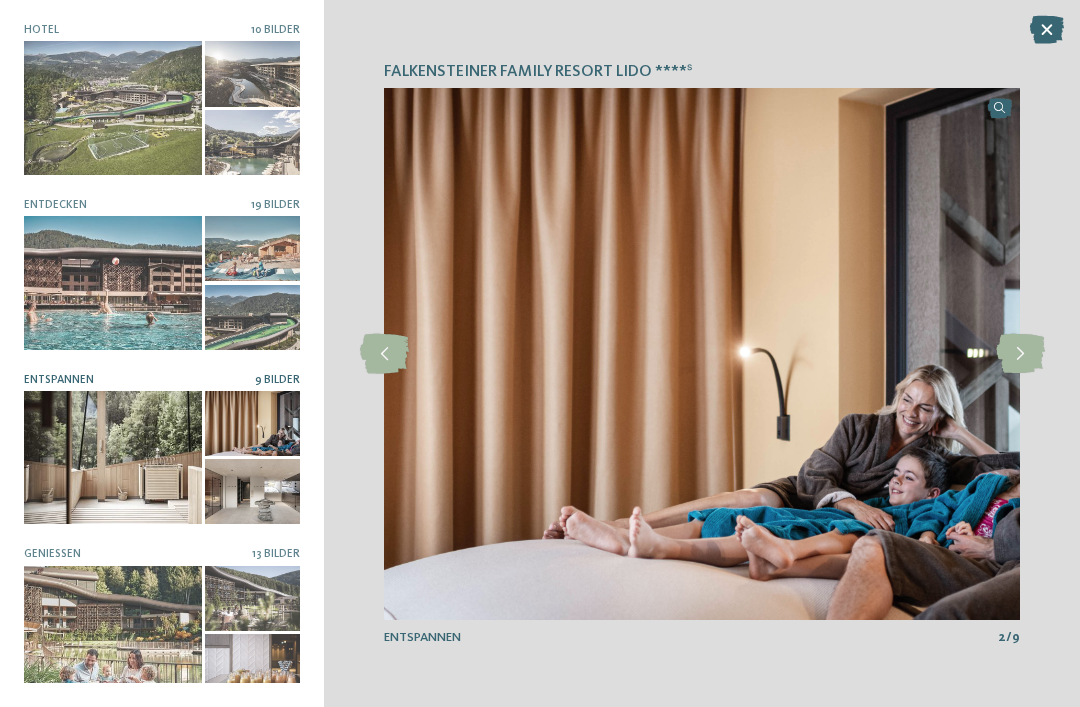 click at bounding box center (1020, 354) 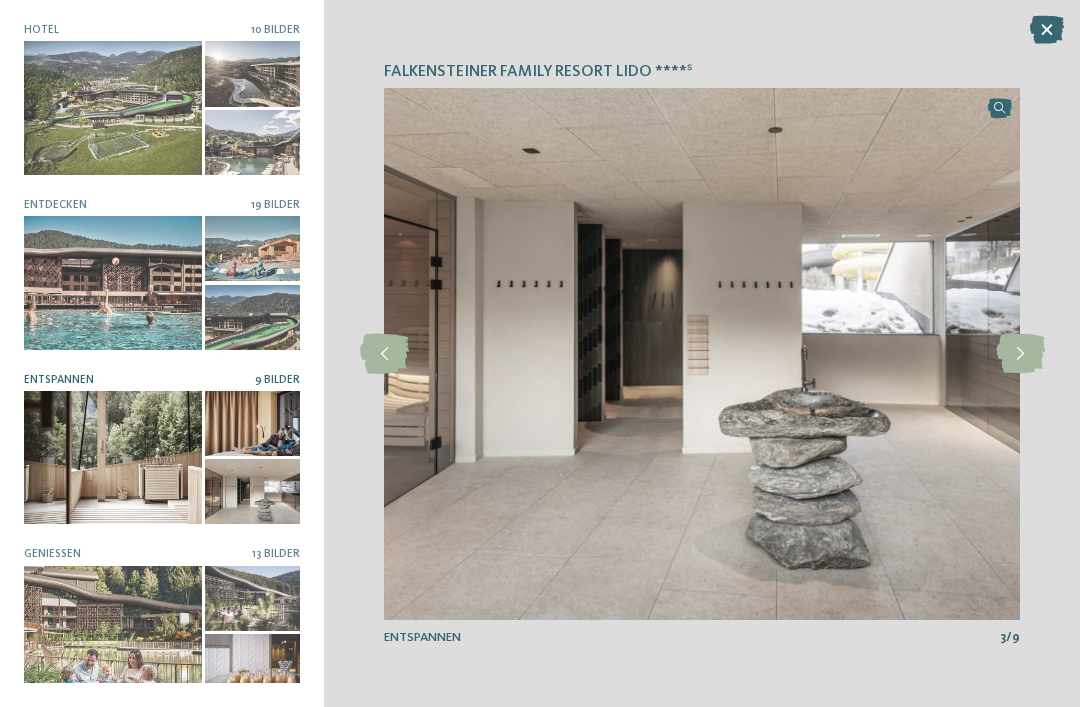 click at bounding box center [113, 632] 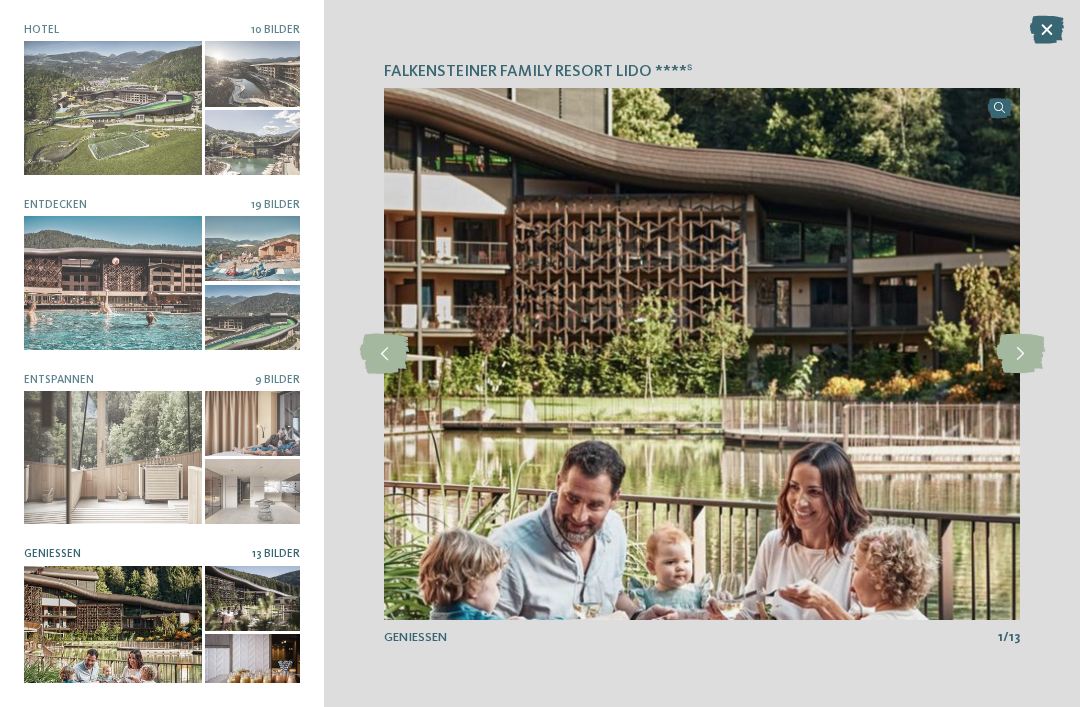 click at bounding box center (1020, 354) 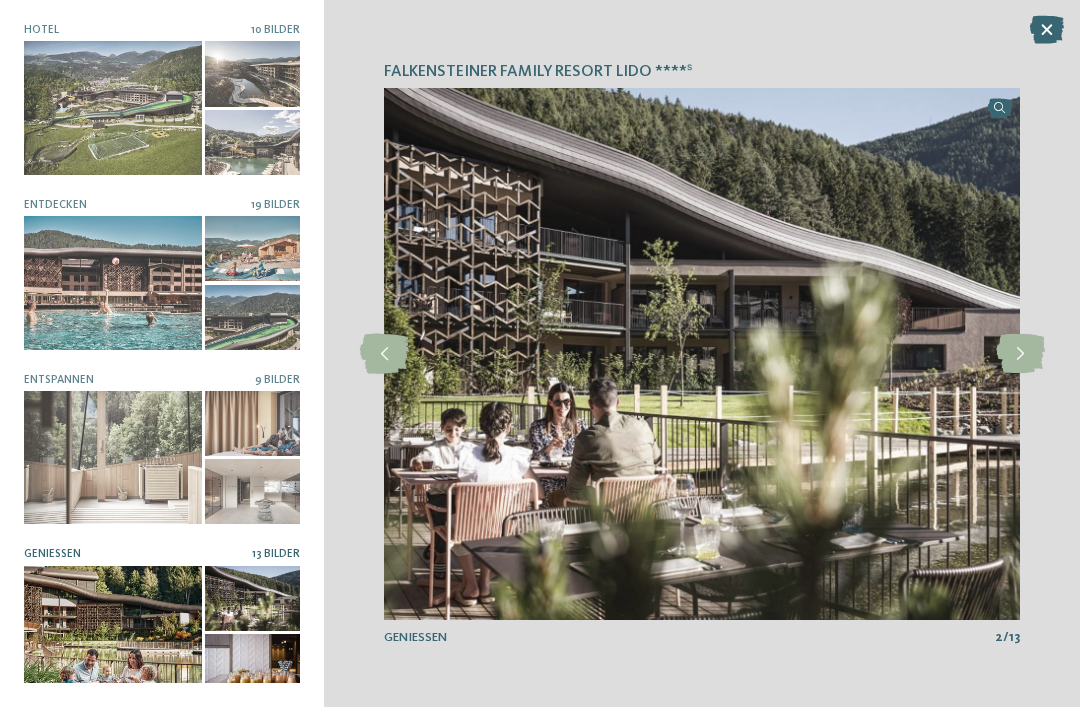 click at bounding box center [1020, 354] 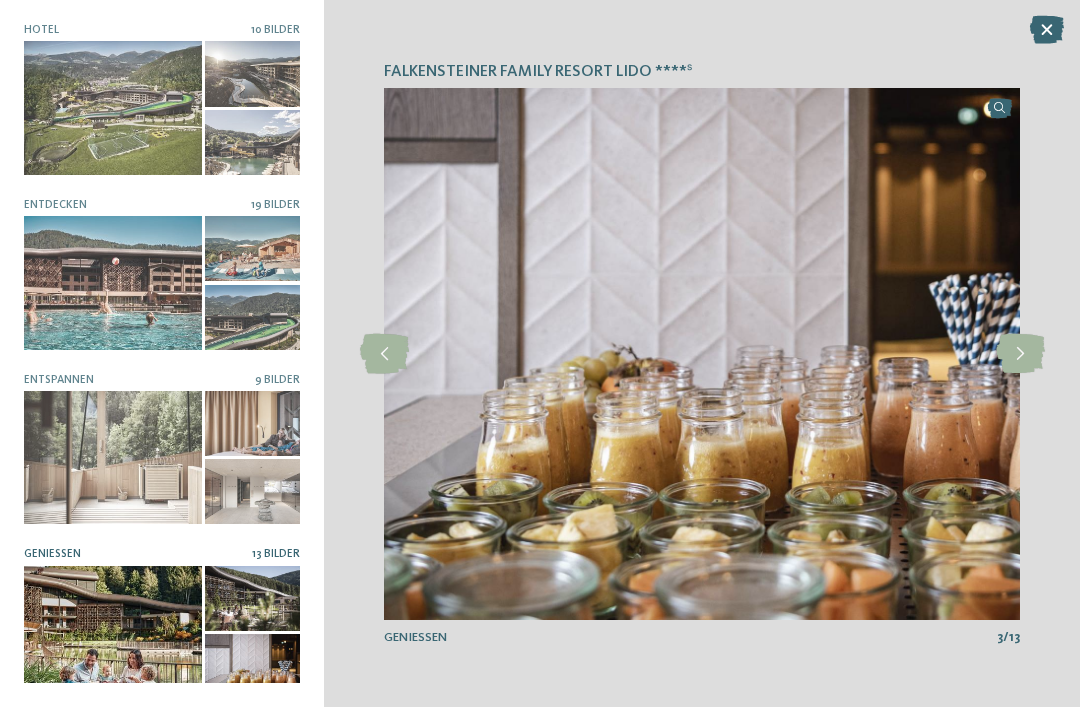 click at bounding box center (1020, 354) 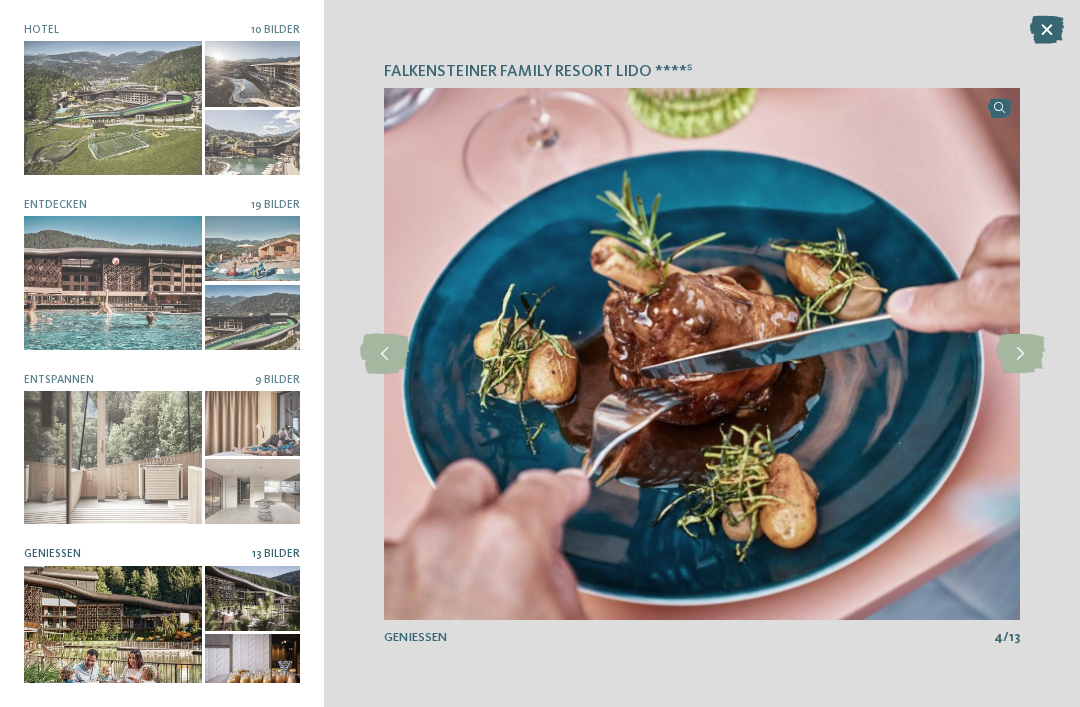 click at bounding box center (1020, 354) 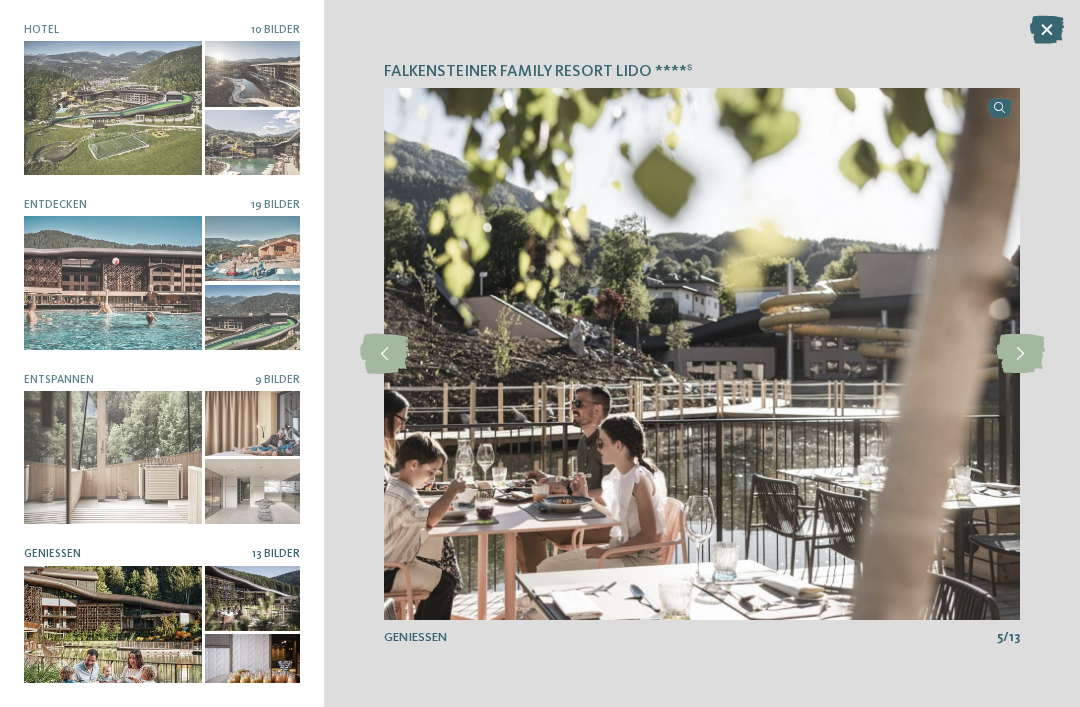 click at bounding box center (1020, 354) 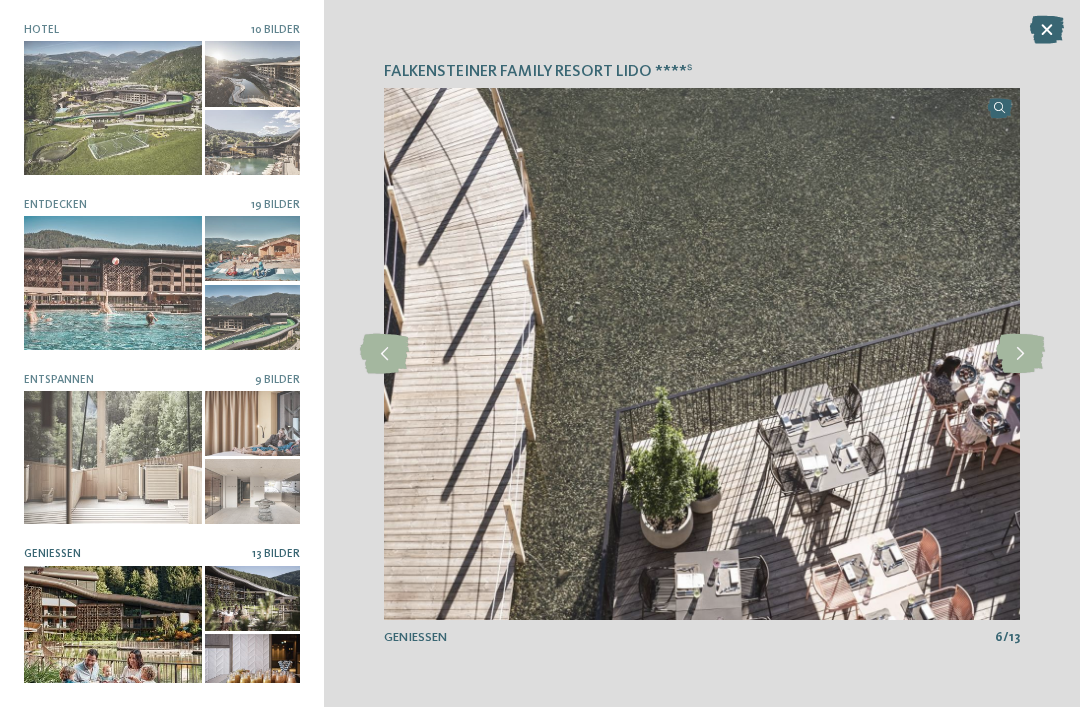 click at bounding box center (1020, 354) 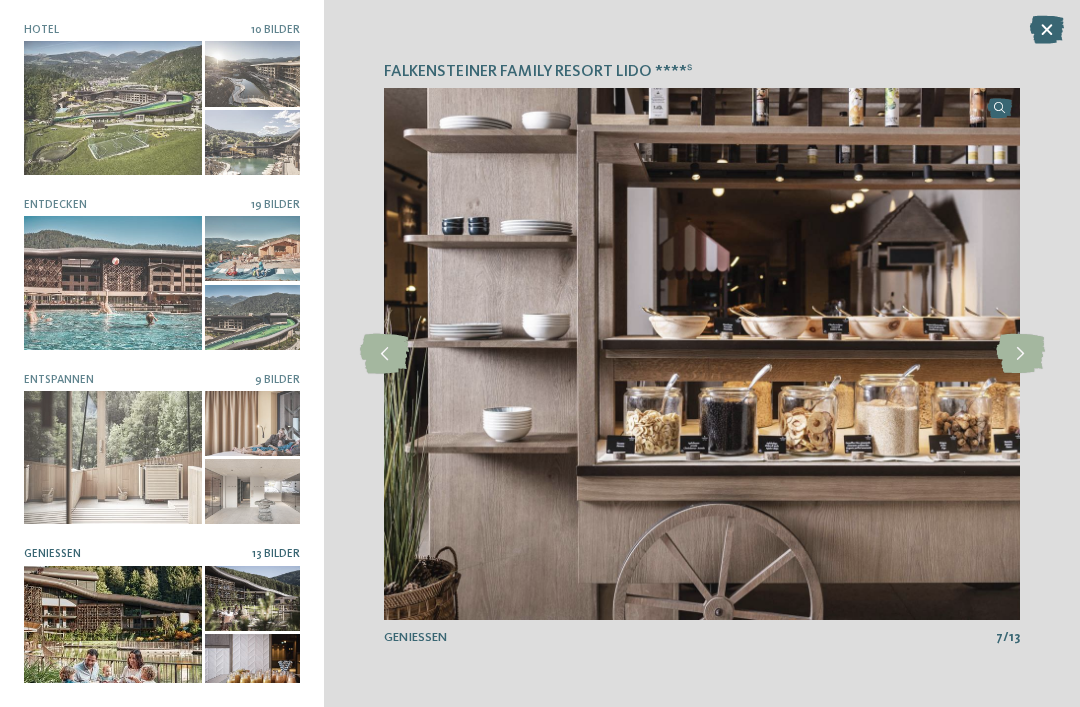 click at bounding box center [1047, 30] 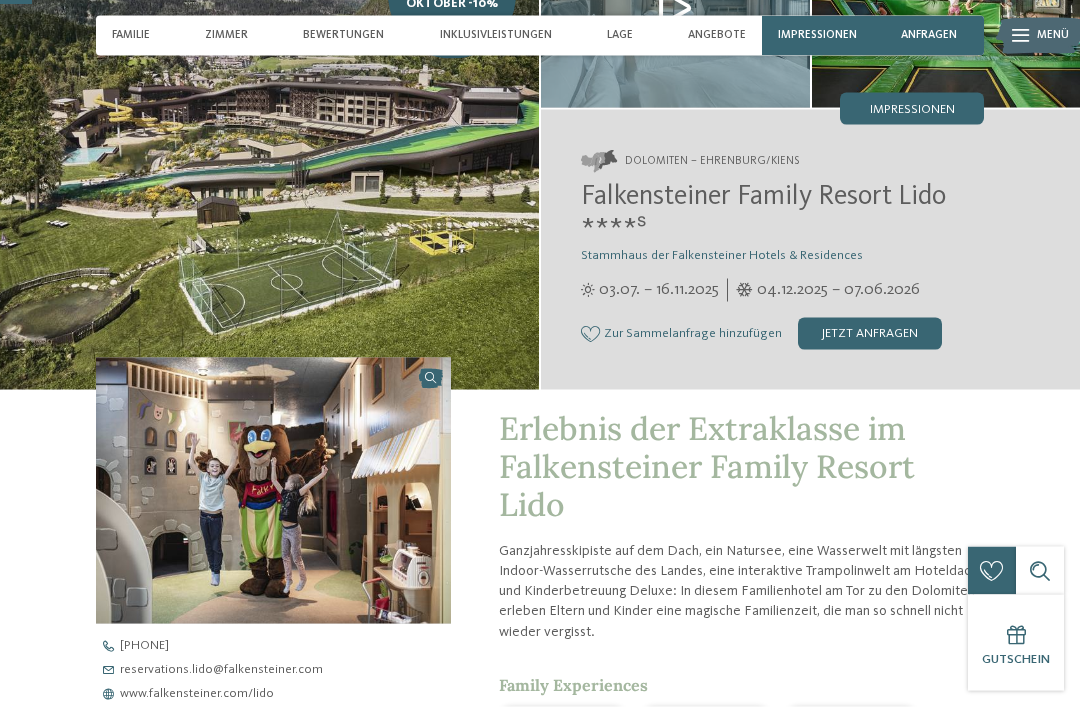 scroll, scrollTop: 179, scrollLeft: 0, axis: vertical 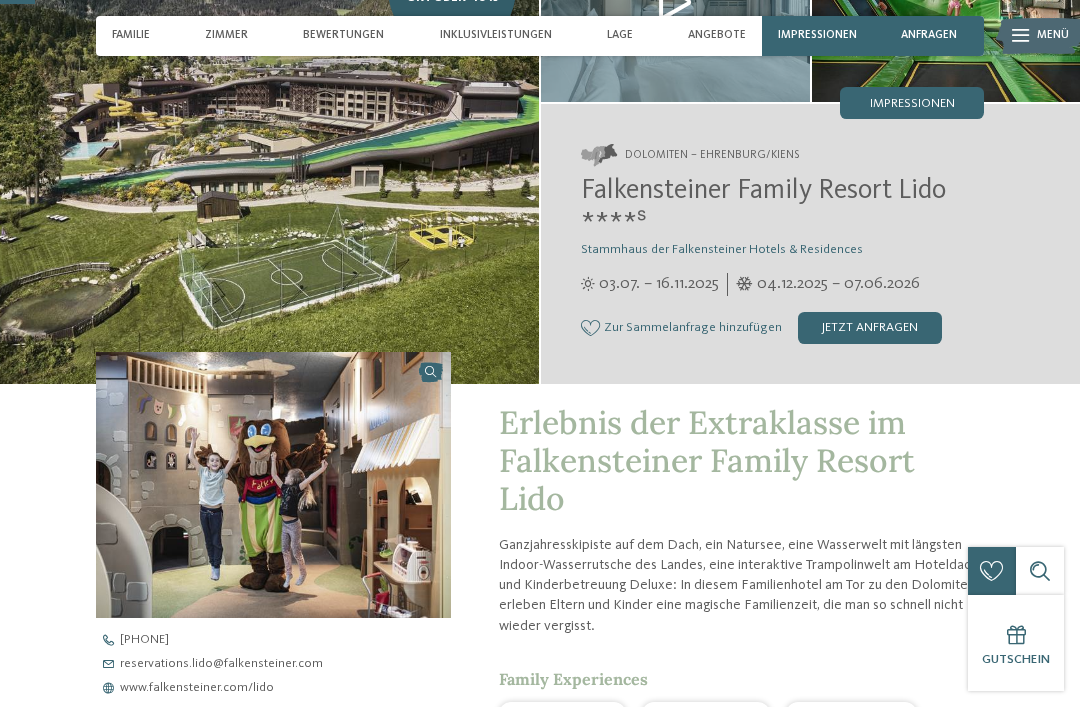 click on "Erlebnis der Extraklasse im Falkensteiner Family Resort Lido
Ganzjahresskipiste auf dem Dach, ein Natursee, eine Wasserwelt mit längsten Indoor-Wasserrutsche des Landes, eine interaktive Trampolinwelt am Hoteldach und Kinderbetreuung Deluxe: In diesem Familienhotel am Tor zu den Dolomiten erleben Eltern und Kinder eine magische Familienzeit, die man so schnell nicht wieder vergisst.
mehr lesen
Family Experiences
LUXURY RETREAT" at bounding box center [540, 870] 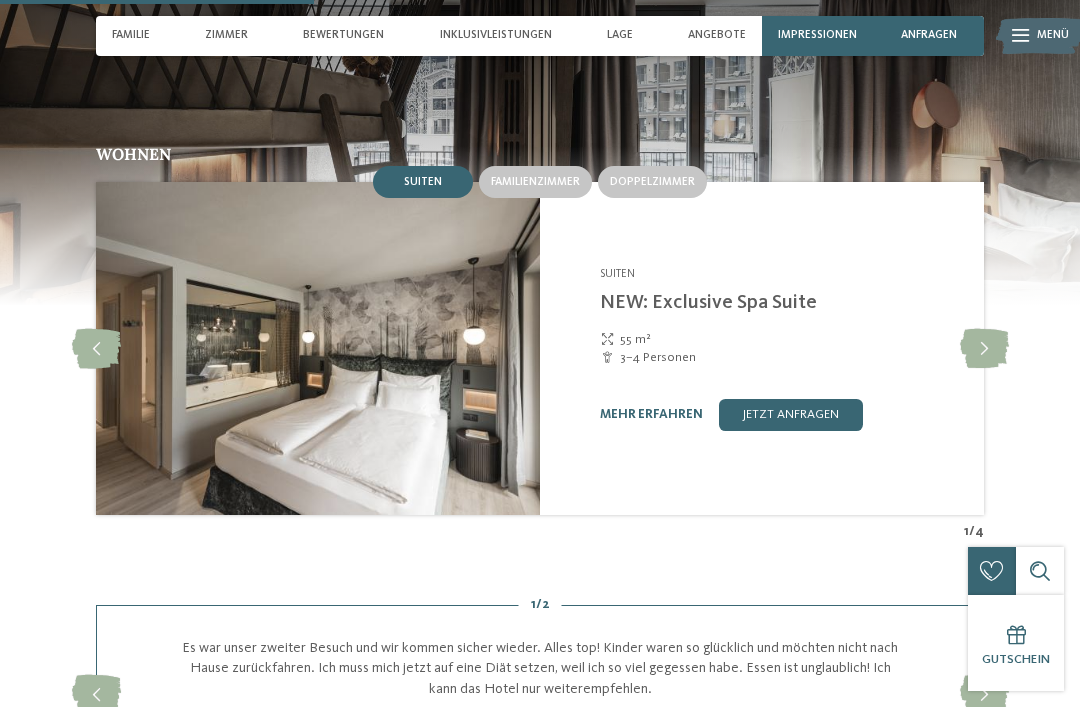 scroll, scrollTop: 1612, scrollLeft: 0, axis: vertical 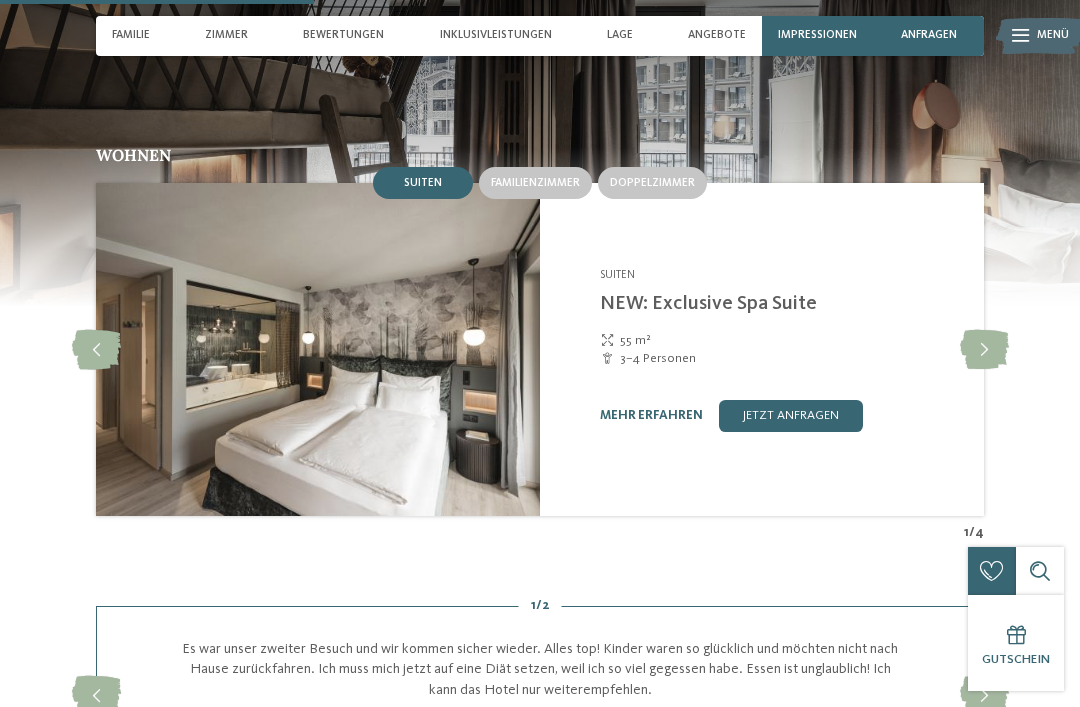 click on "mehr erfahren" at bounding box center [651, 415] 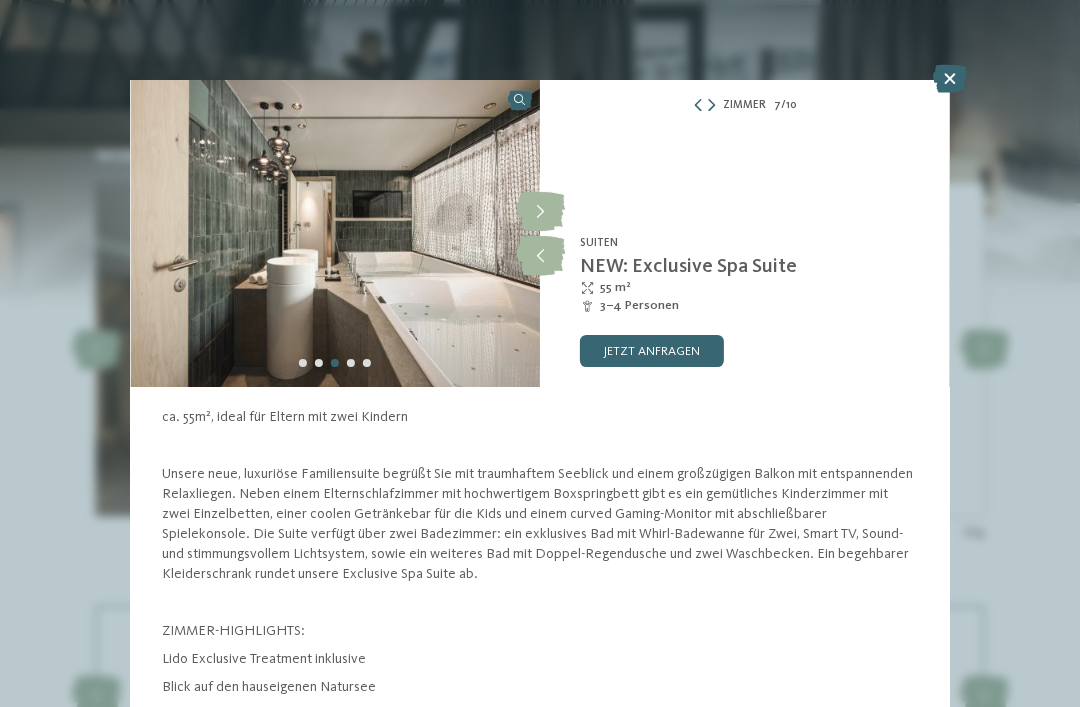 scroll, scrollTop: 0, scrollLeft: 0, axis: both 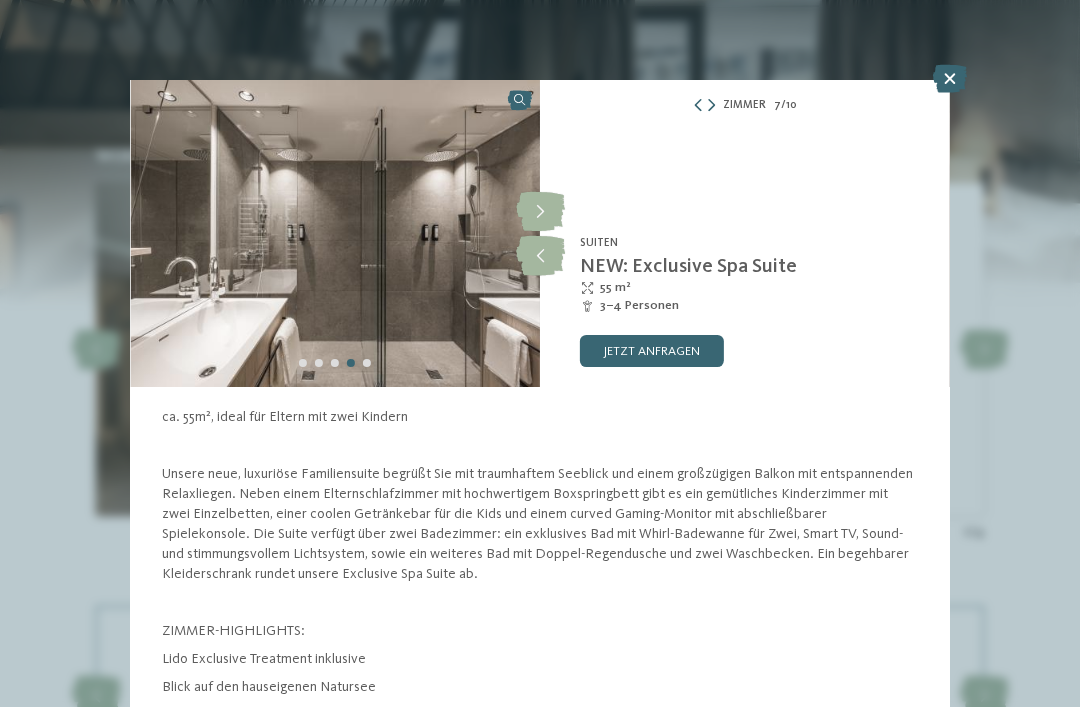 click on "jetzt anfragen" at bounding box center (652, 351) 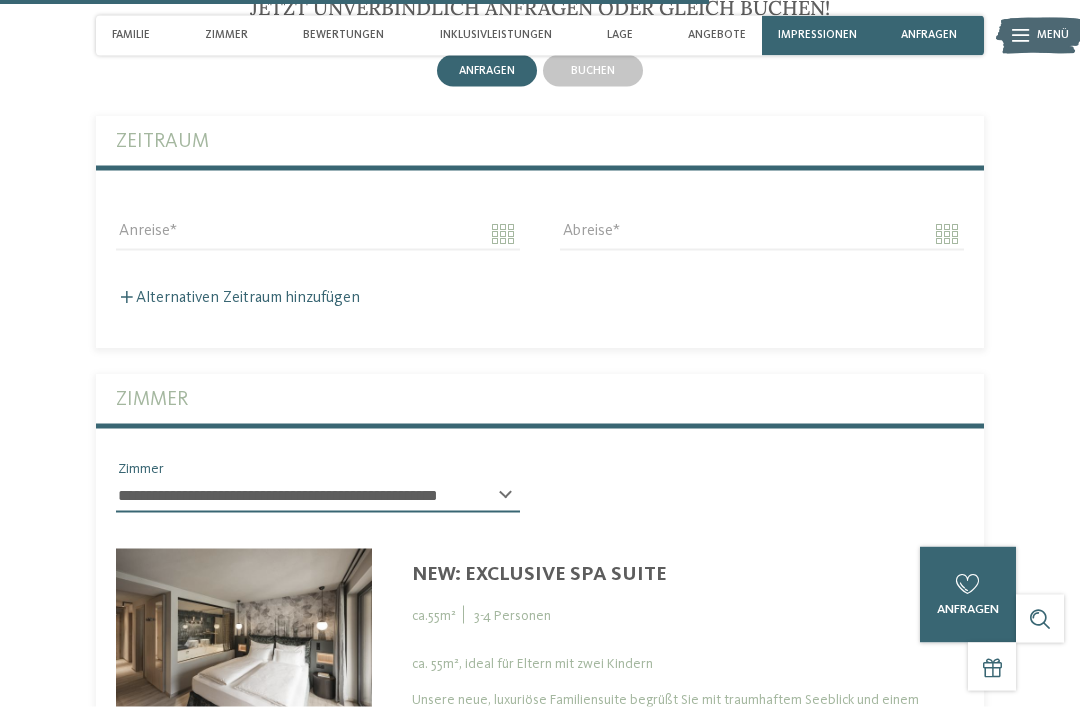 scroll, scrollTop: 3965, scrollLeft: 0, axis: vertical 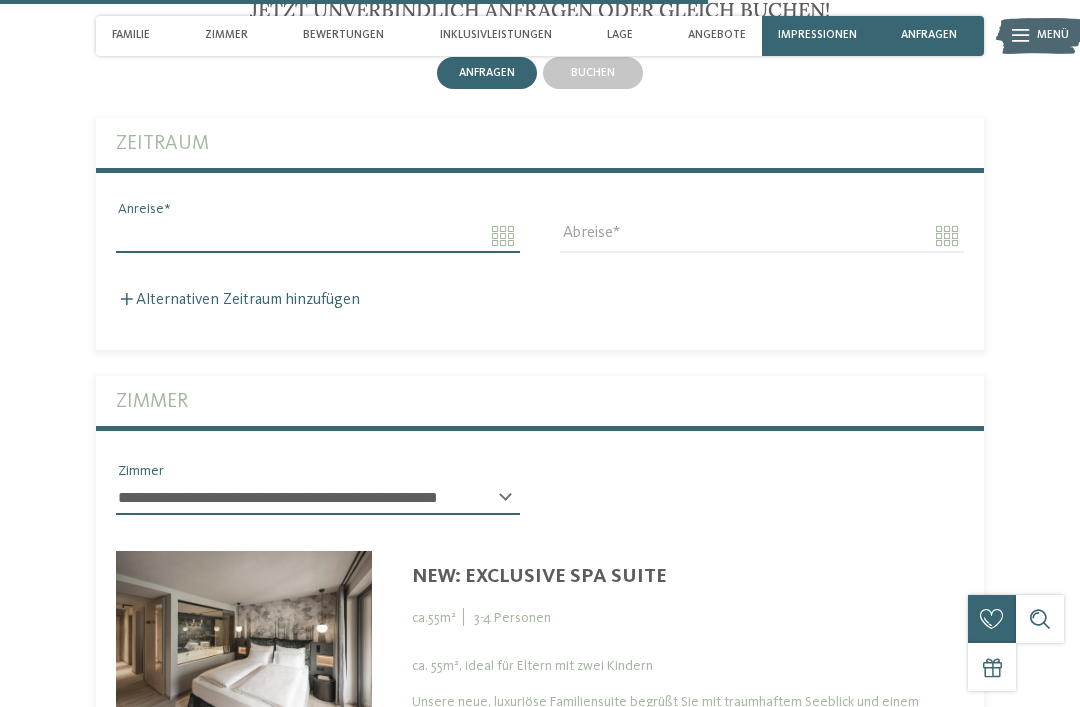 click on "Anreise" at bounding box center (318, 236) 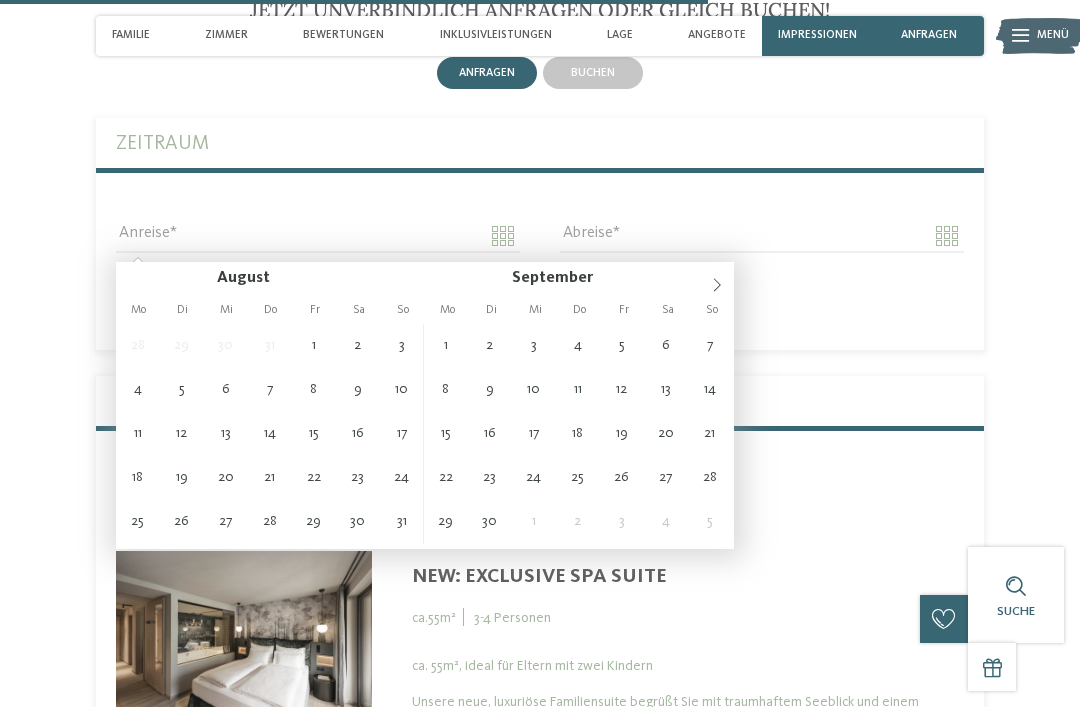 click at bounding box center [717, 279] 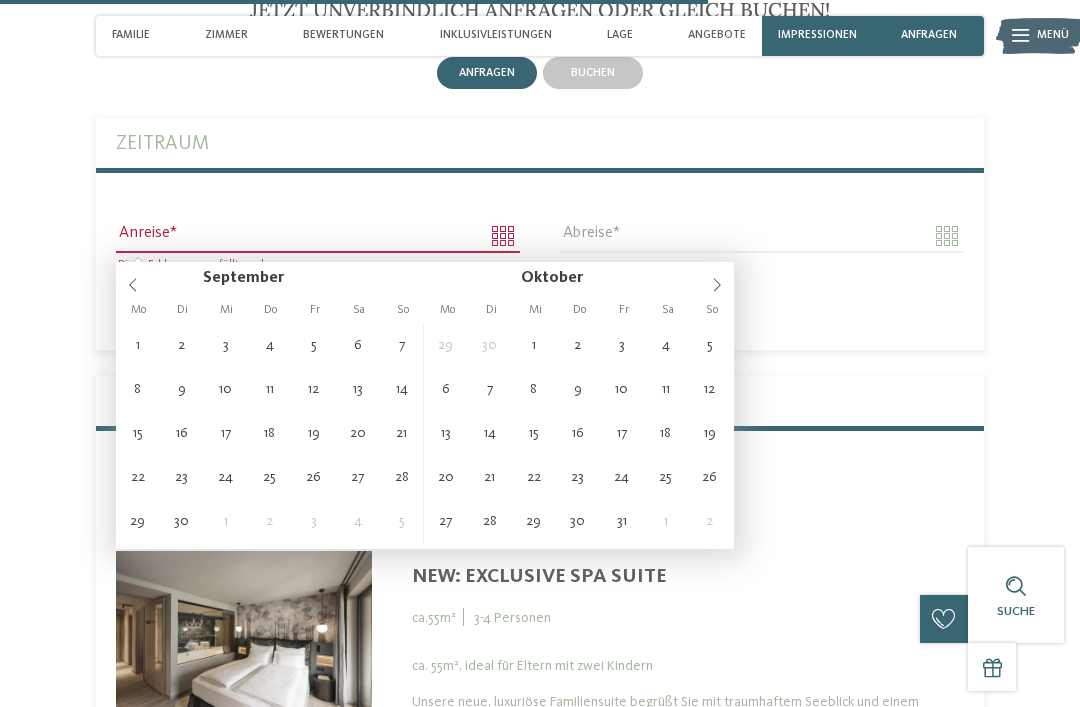 click at bounding box center (717, 279) 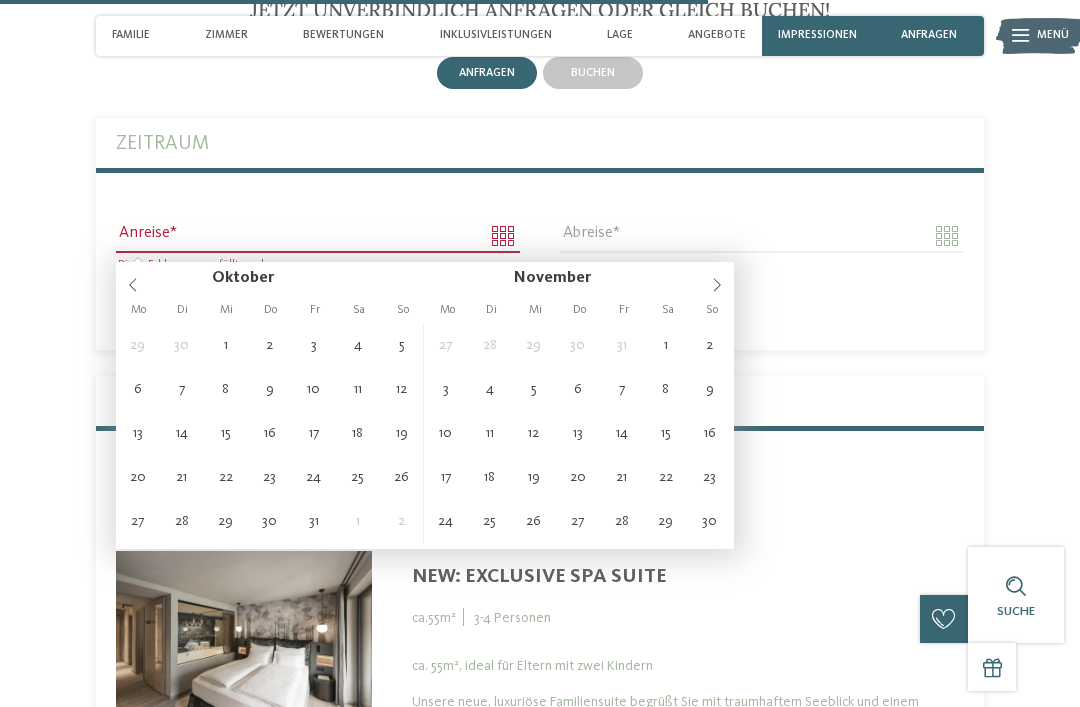 click at bounding box center (717, 279) 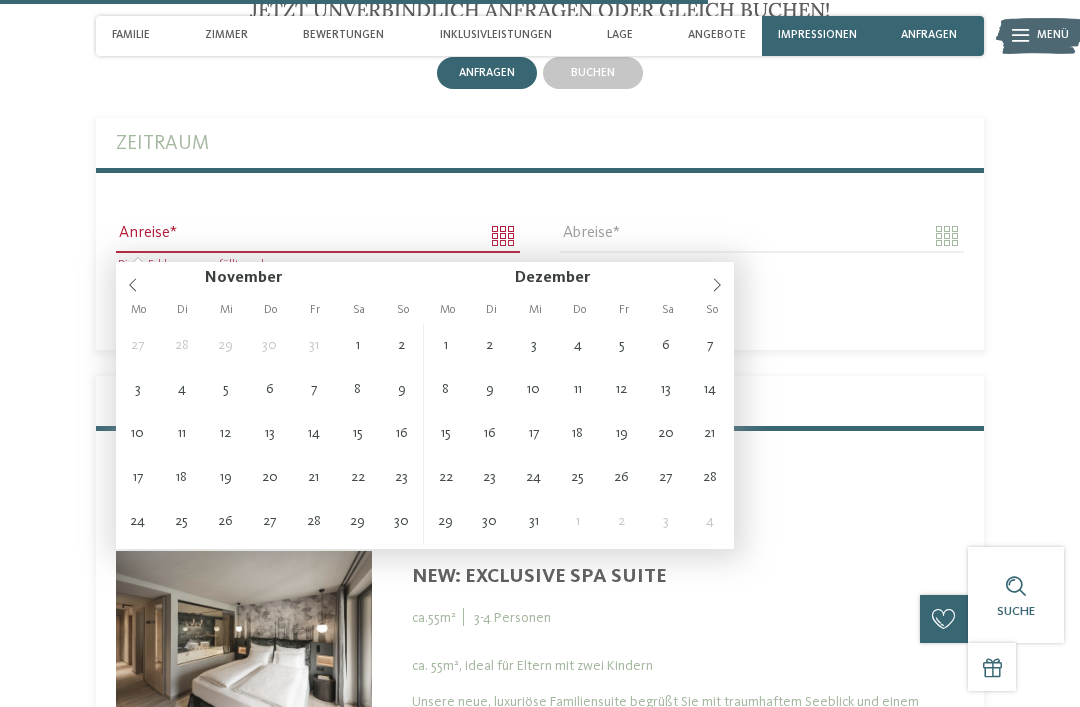 click at bounding box center (717, 279) 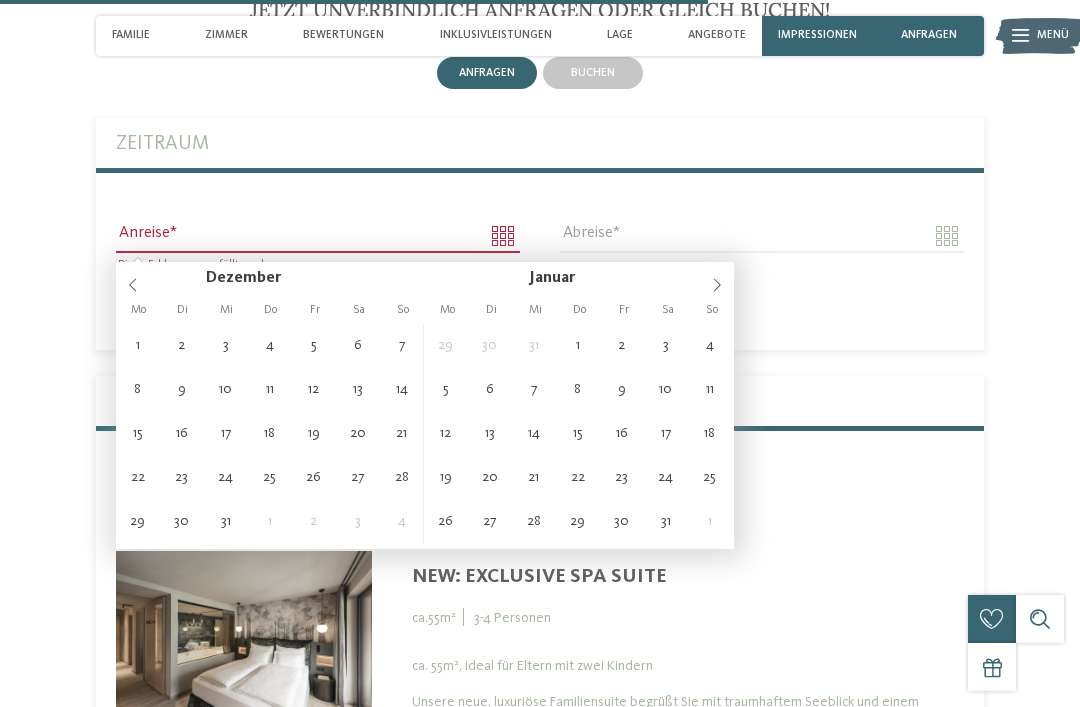click at bounding box center [717, 279] 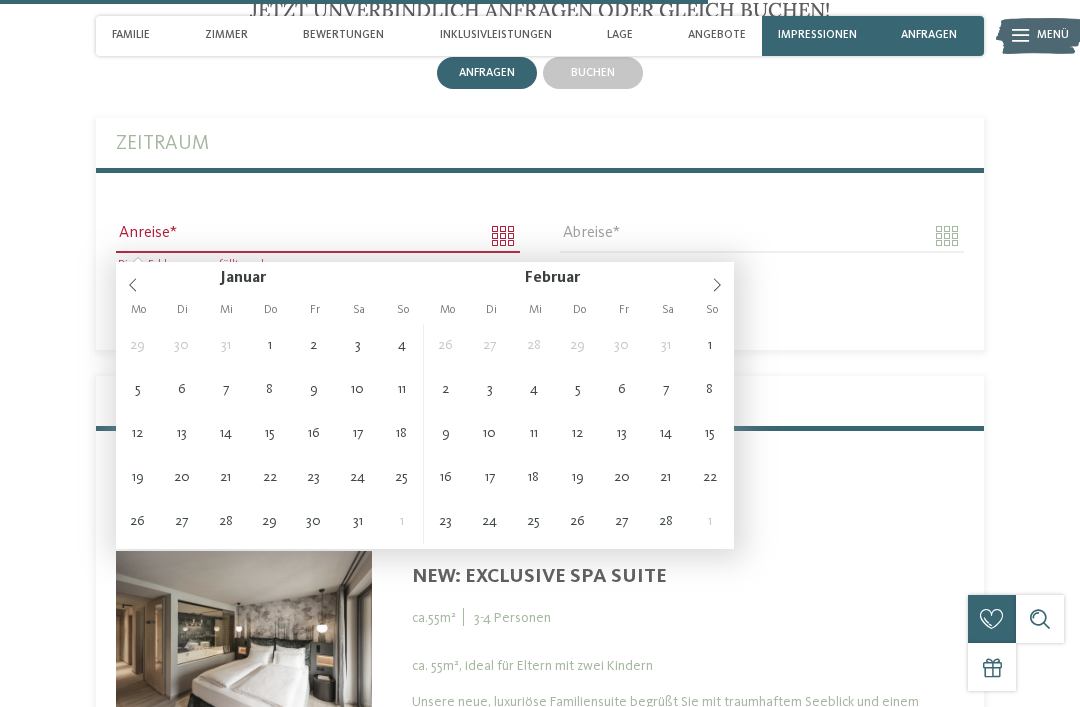 click at bounding box center (717, 279) 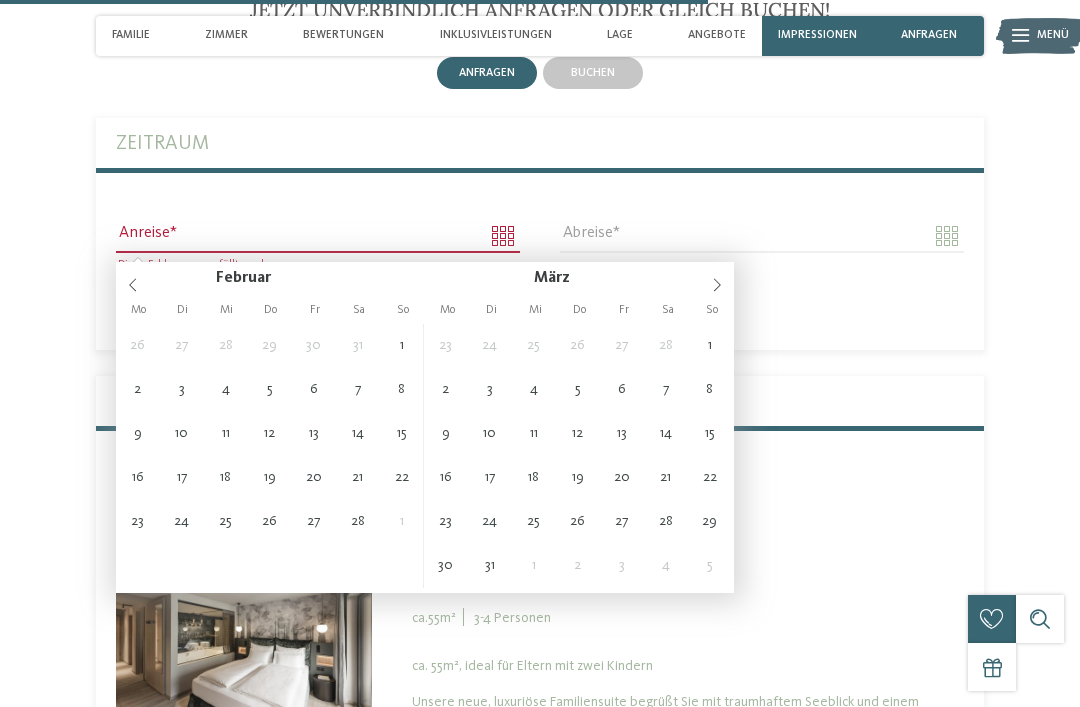 click at bounding box center (717, 279) 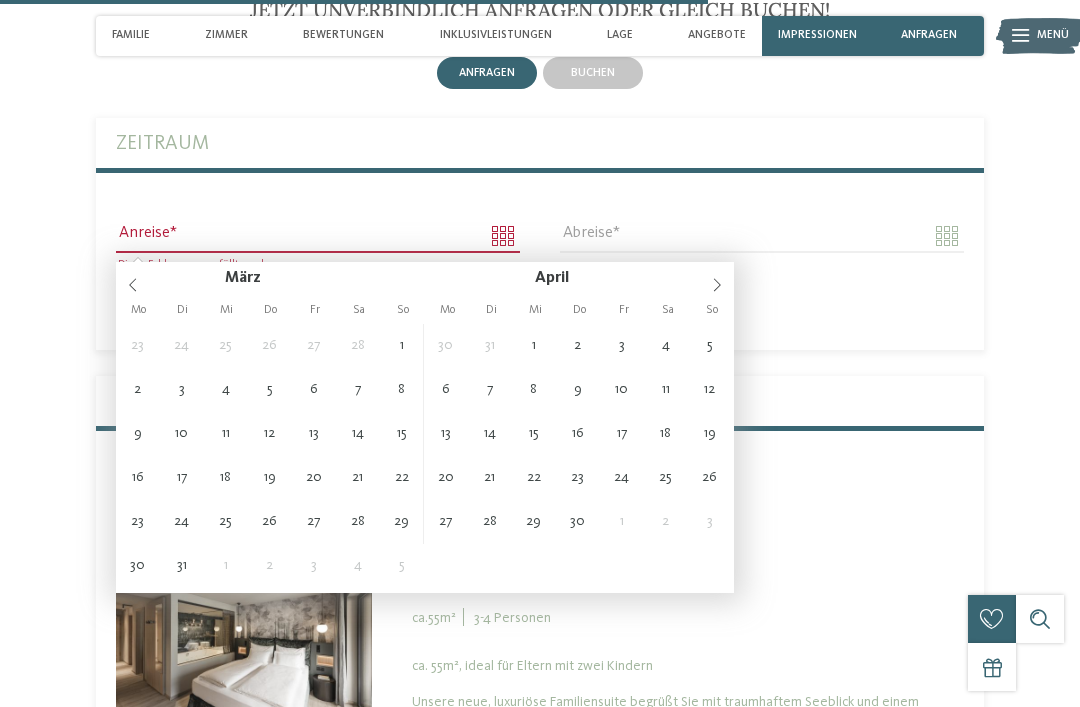 click on "April  ****" at bounding box center [579, 279] 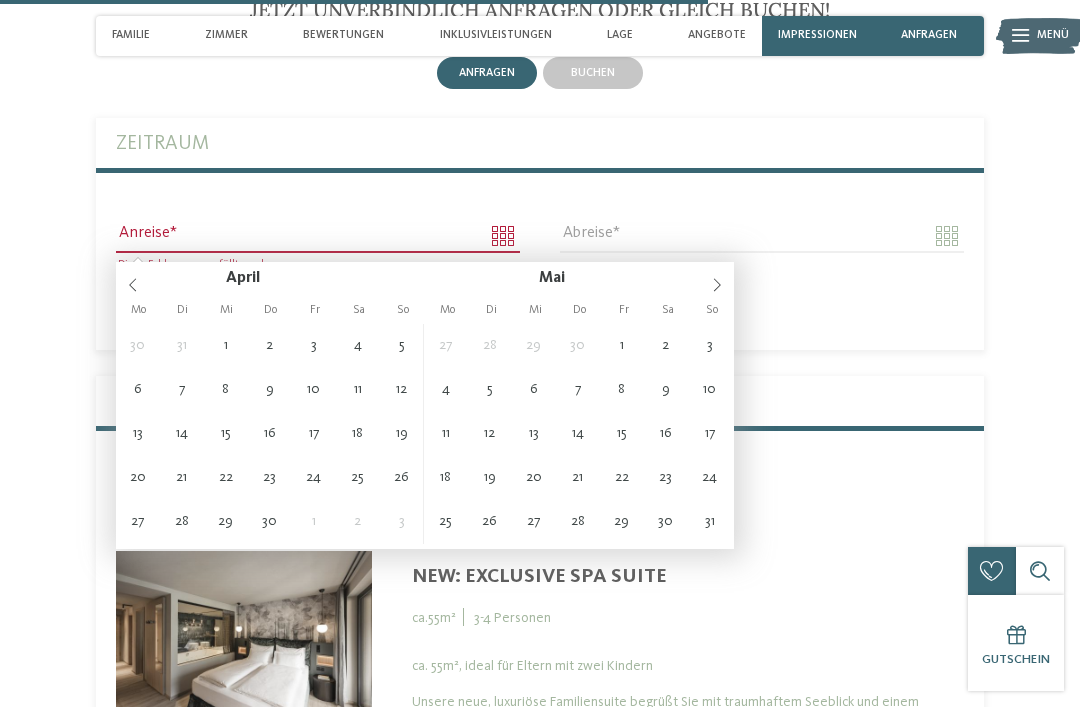 click 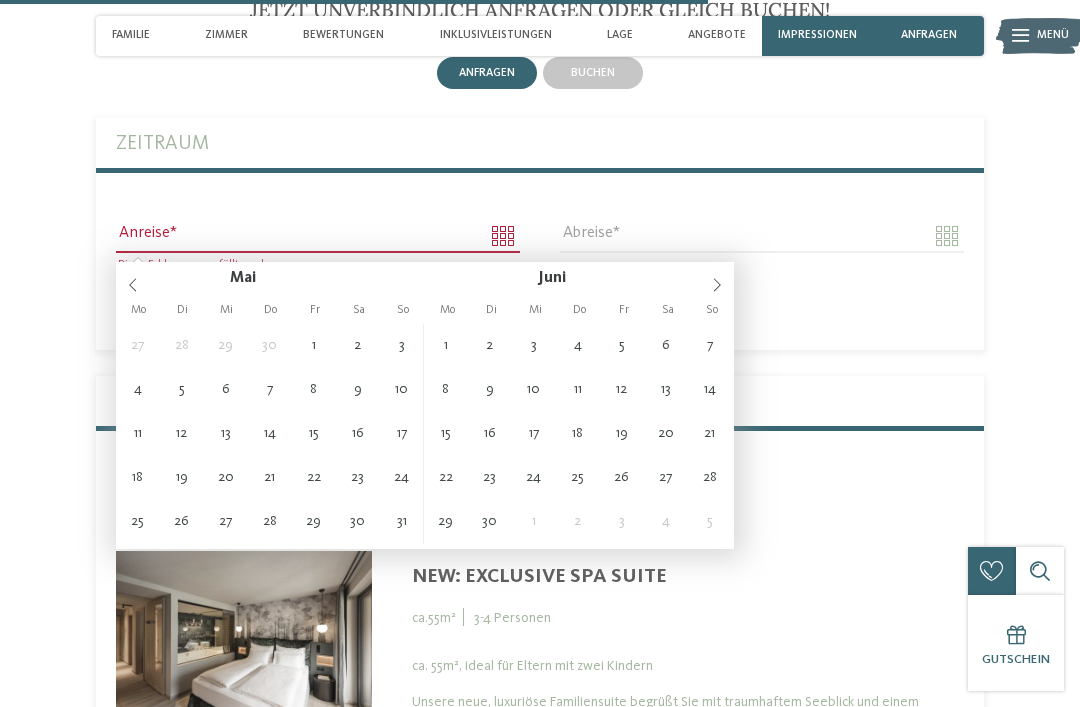 click at bounding box center (717, 279) 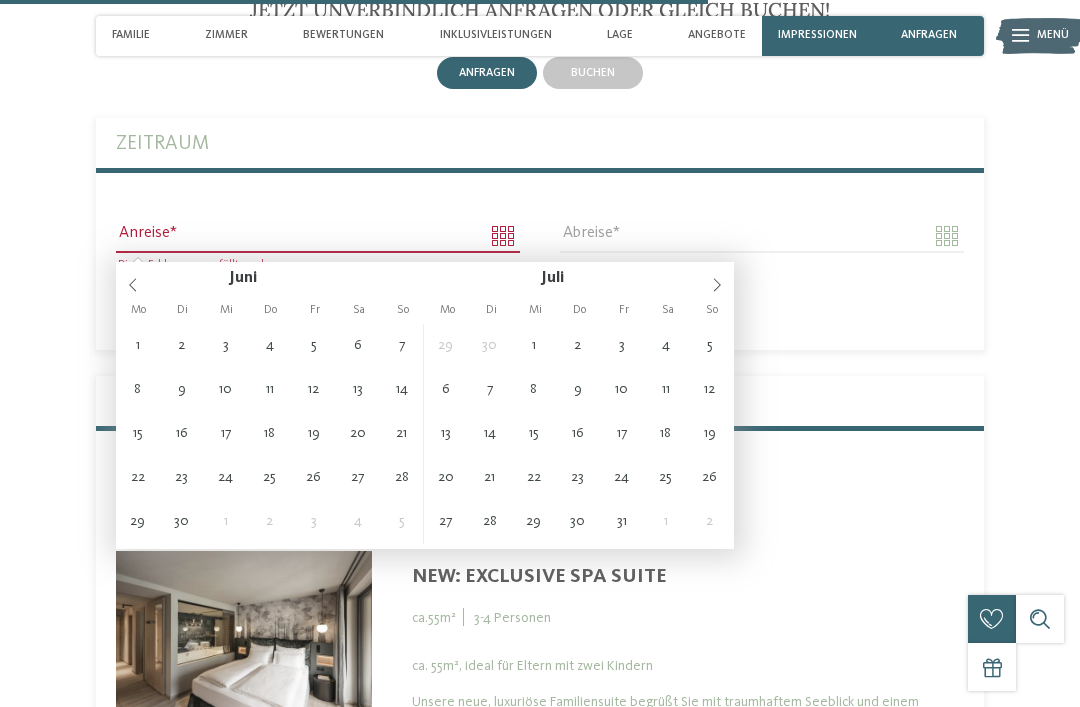 type on "**********" 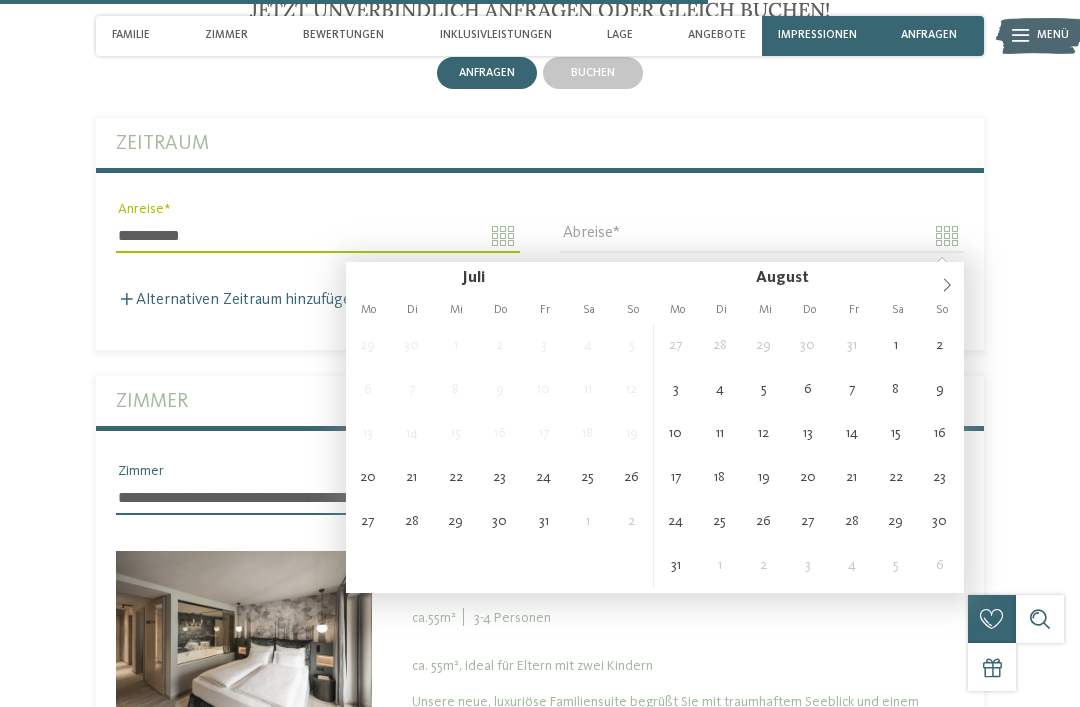 type on "**********" 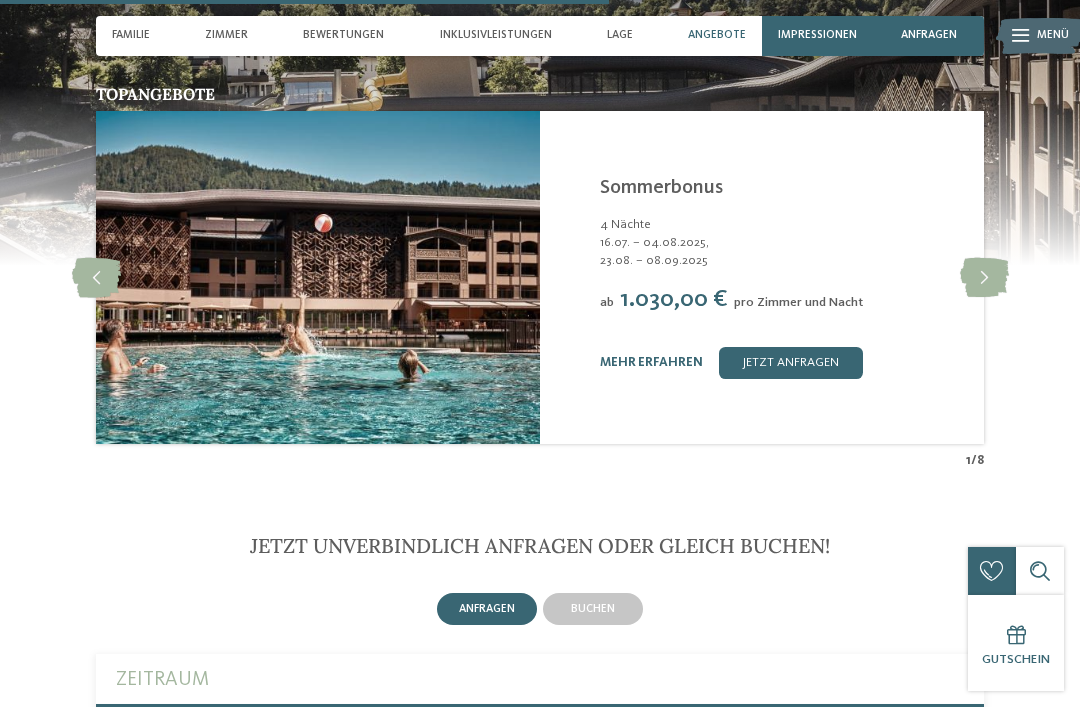 scroll, scrollTop: 3430, scrollLeft: 0, axis: vertical 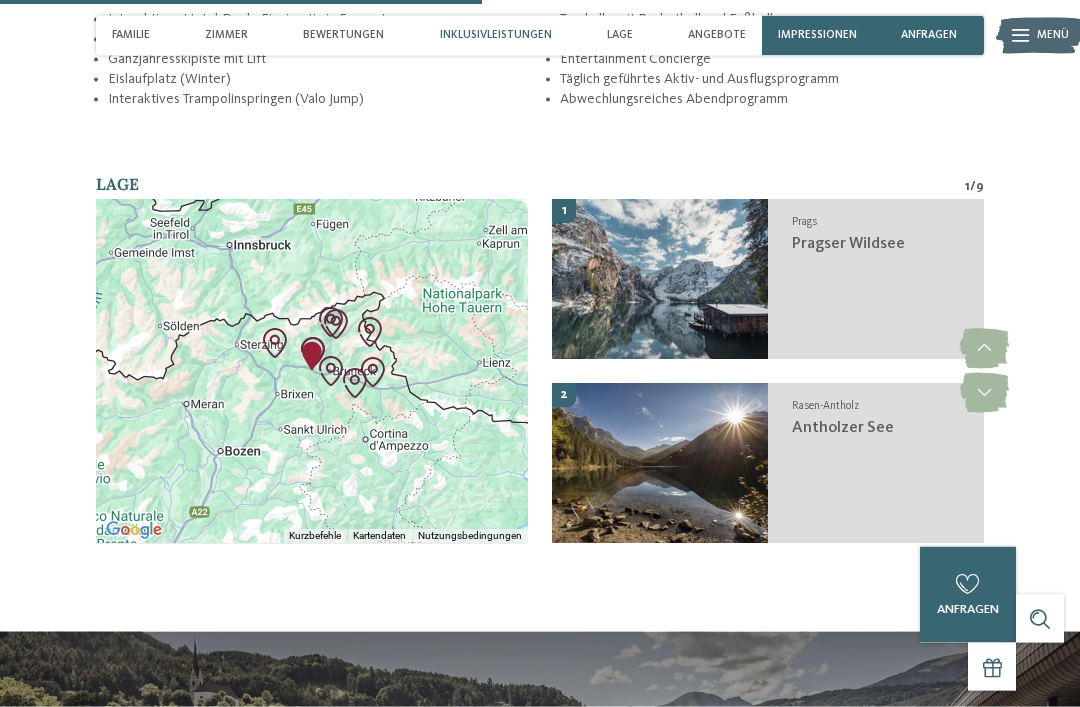 type on "**********" 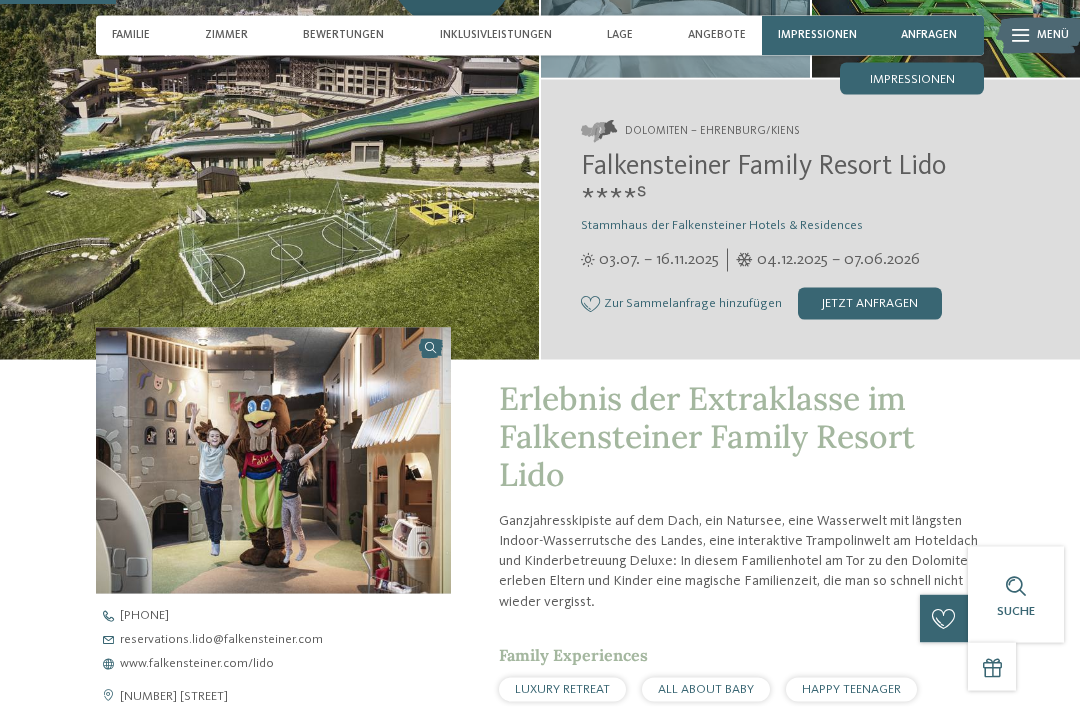 scroll, scrollTop: 0, scrollLeft: 0, axis: both 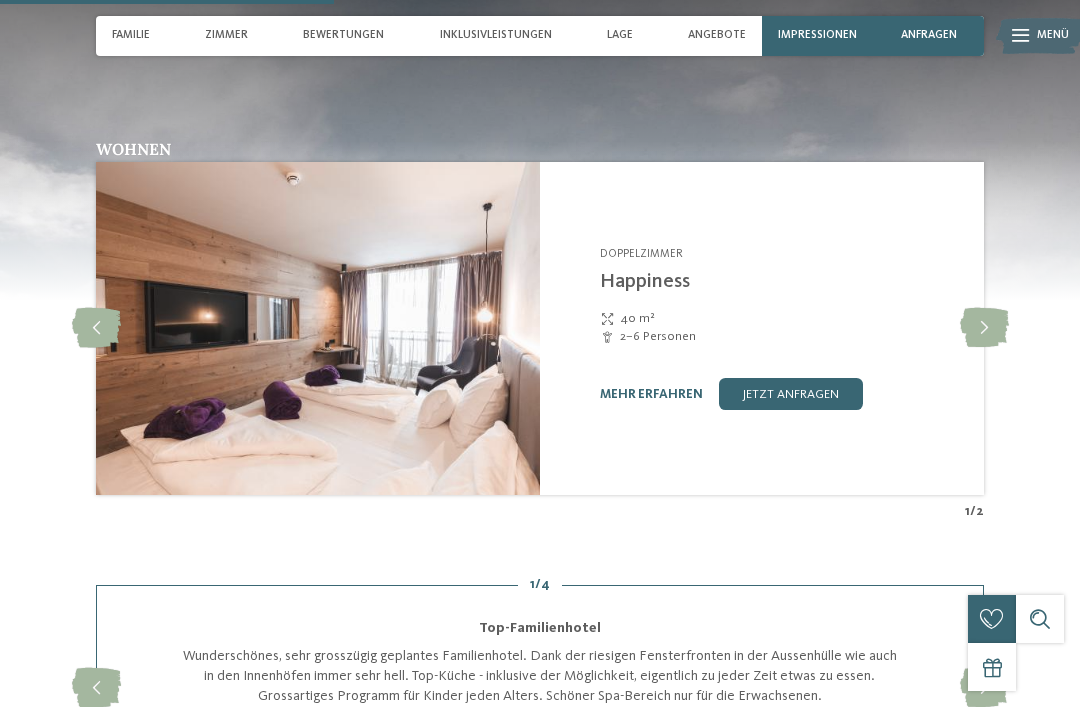 click at bounding box center [984, 328] 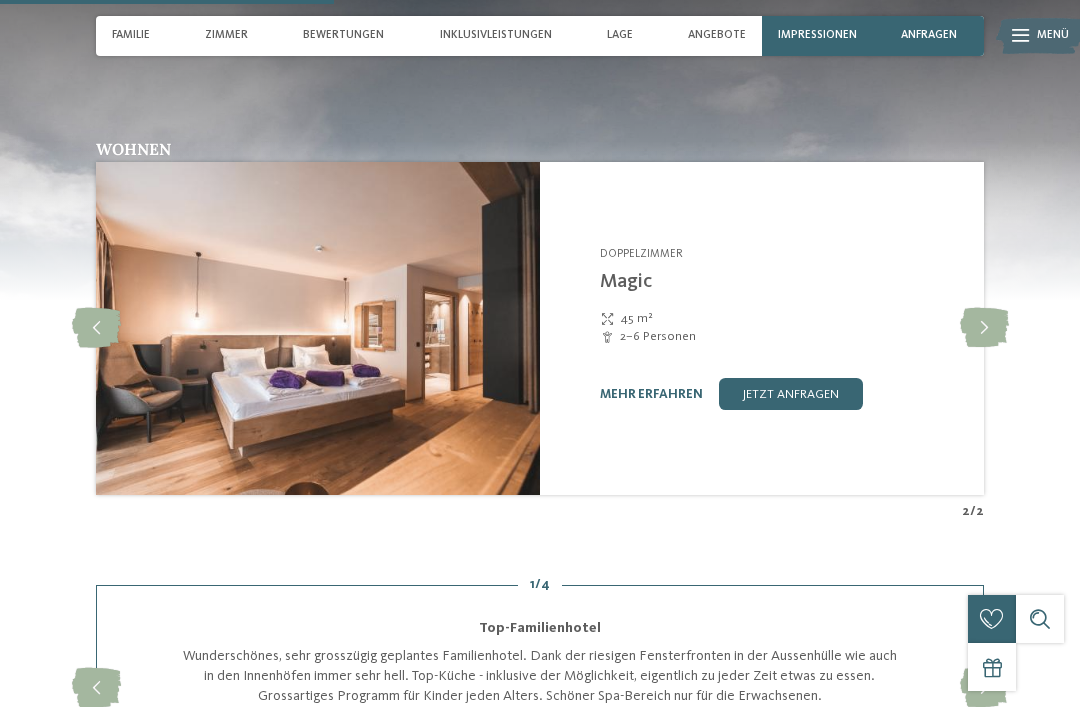 click at bounding box center (984, 328) 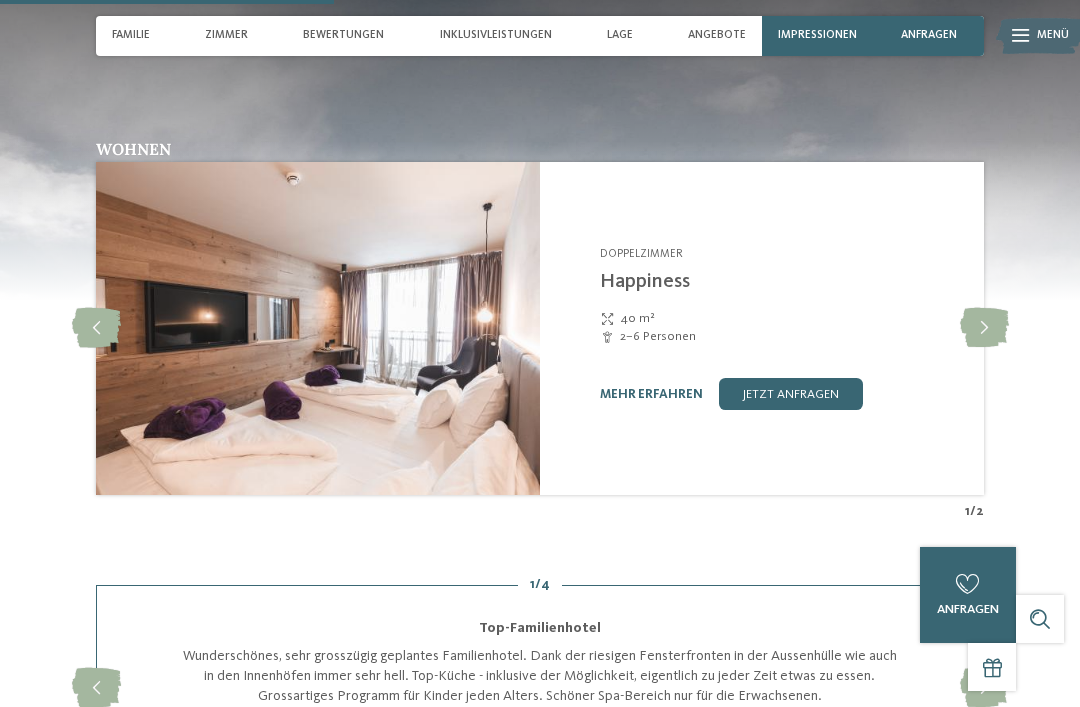 click at bounding box center (984, 328) 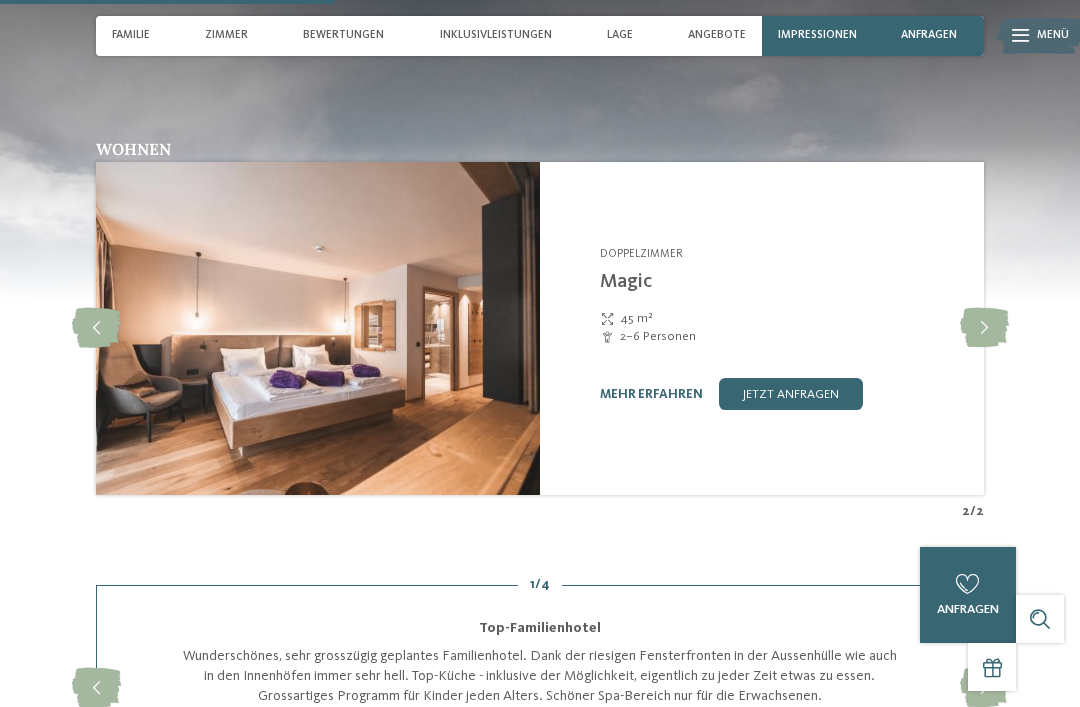 click at bounding box center [984, 328] 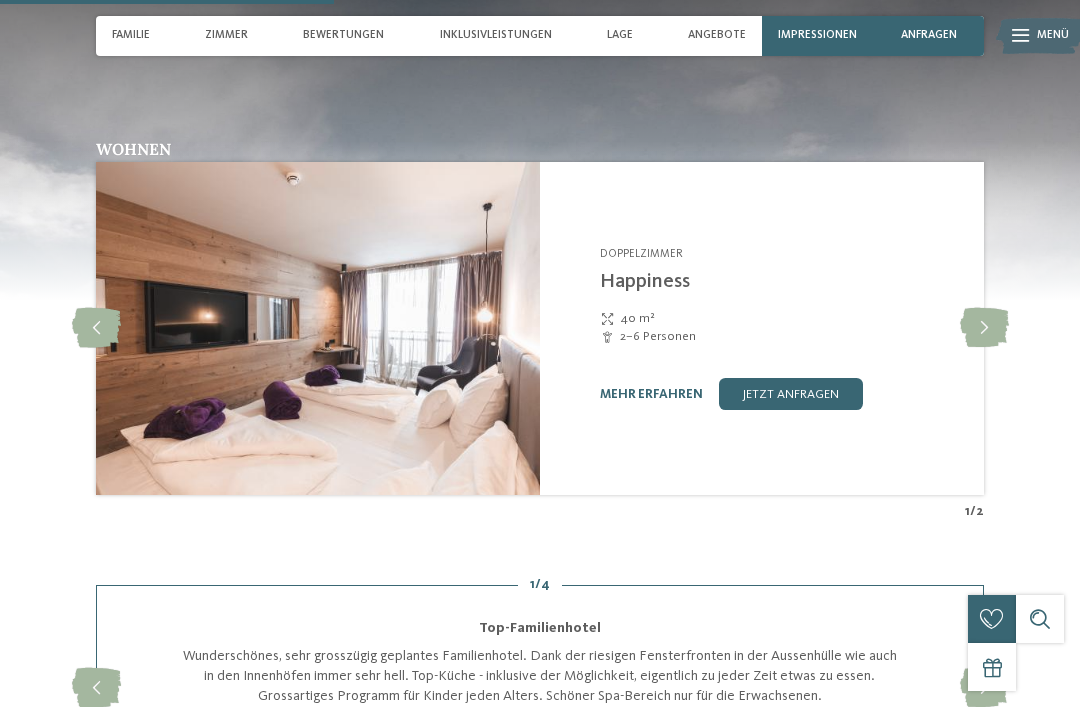 click at bounding box center (984, 328) 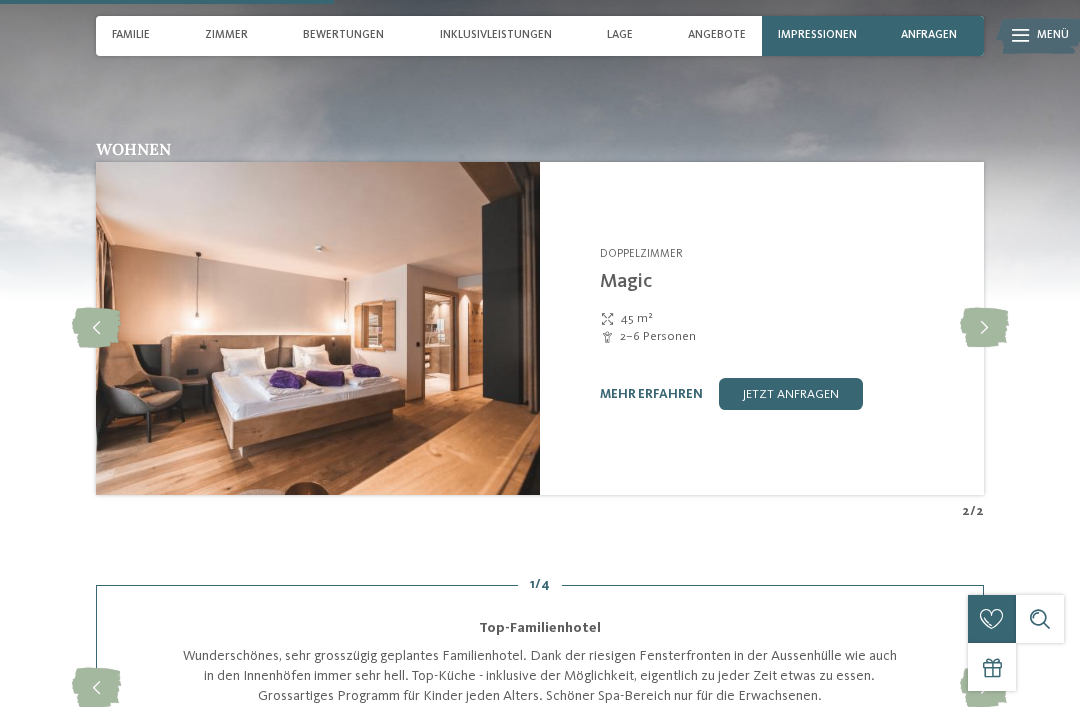 click at bounding box center [984, 328] 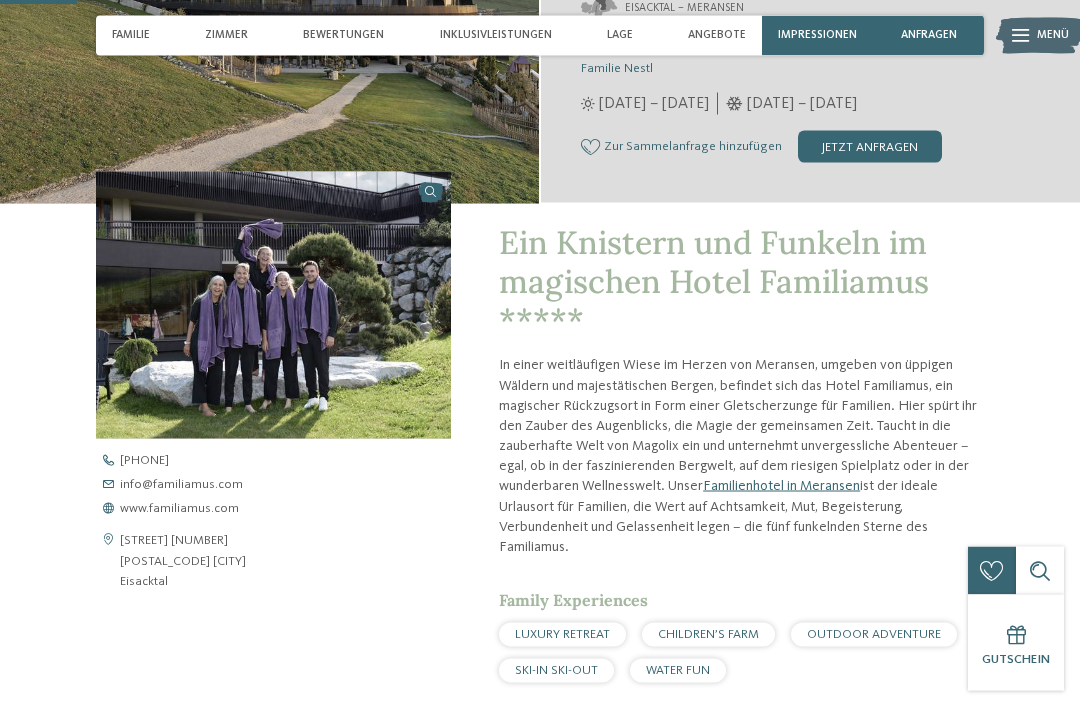 scroll, scrollTop: 0, scrollLeft: 0, axis: both 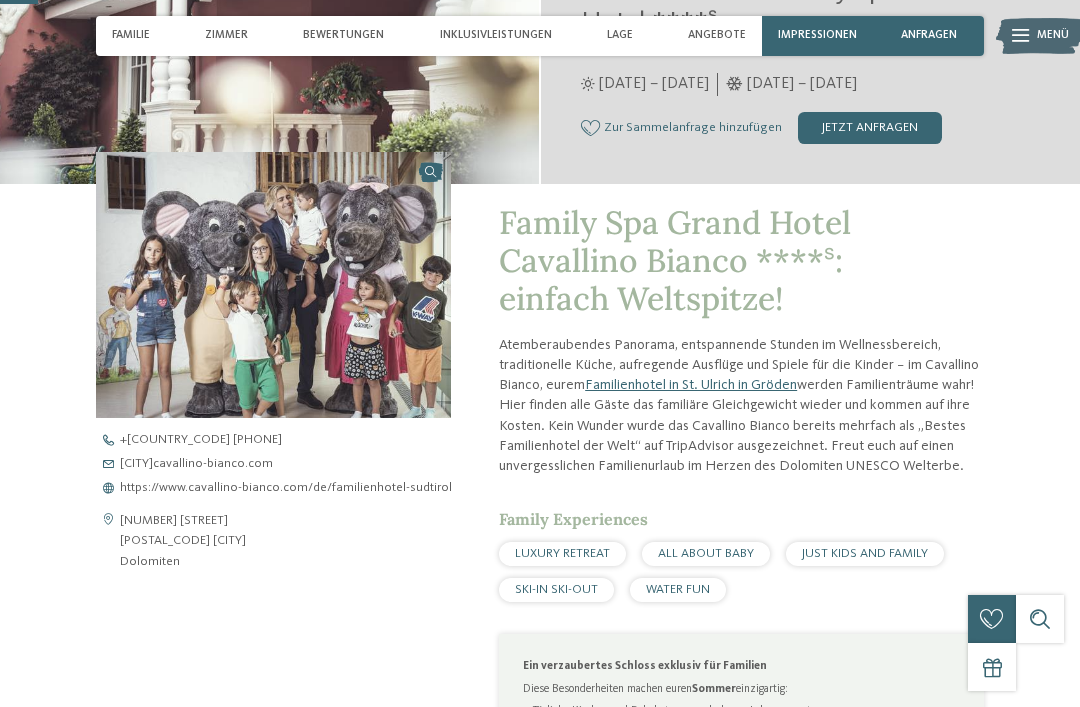 click on "Family Spa Grand Hotel Cavallino Bianco ****ˢ: einfach Weltspitze!" at bounding box center [741, 261] 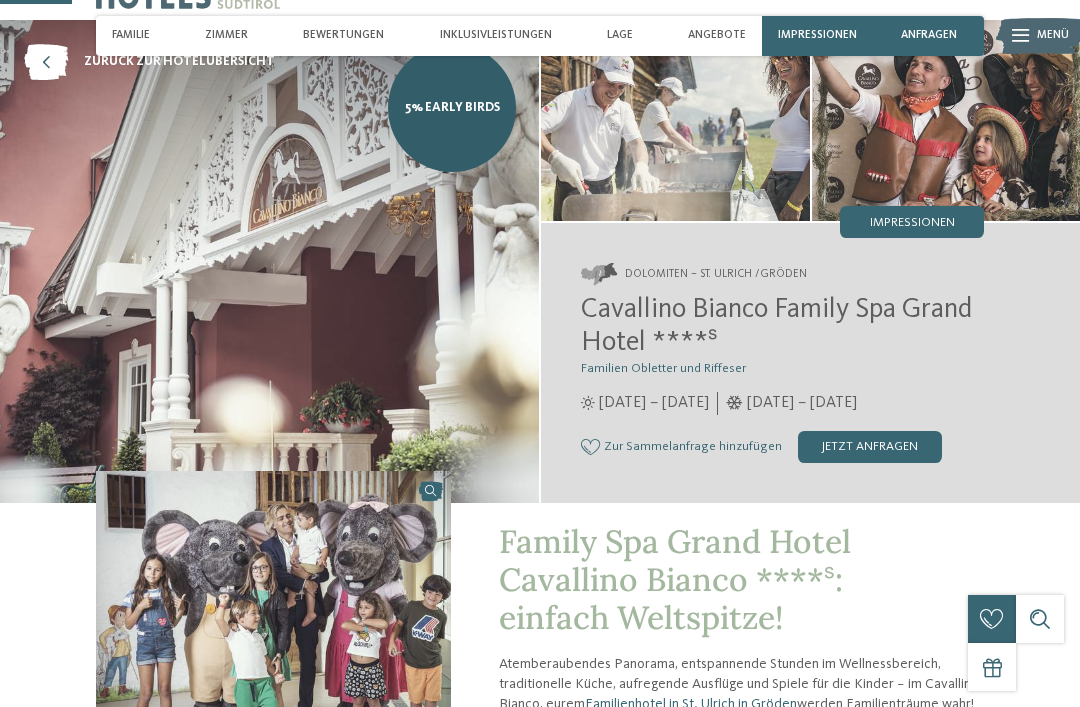 scroll, scrollTop: 0, scrollLeft: 0, axis: both 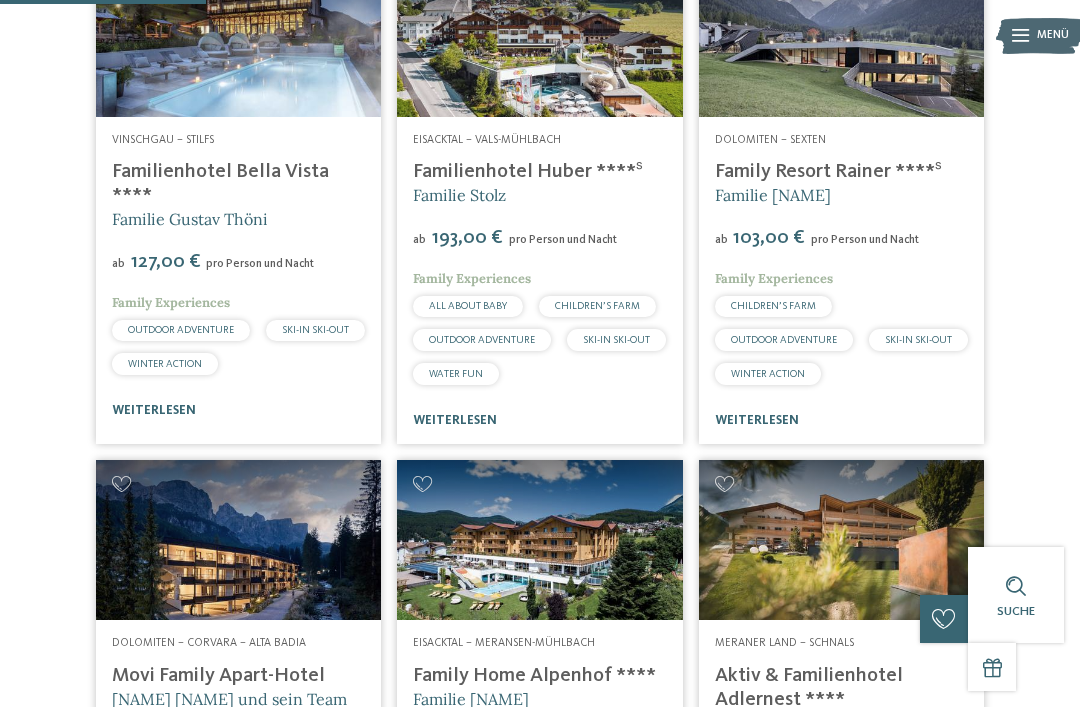 click at bounding box center (238, 36) 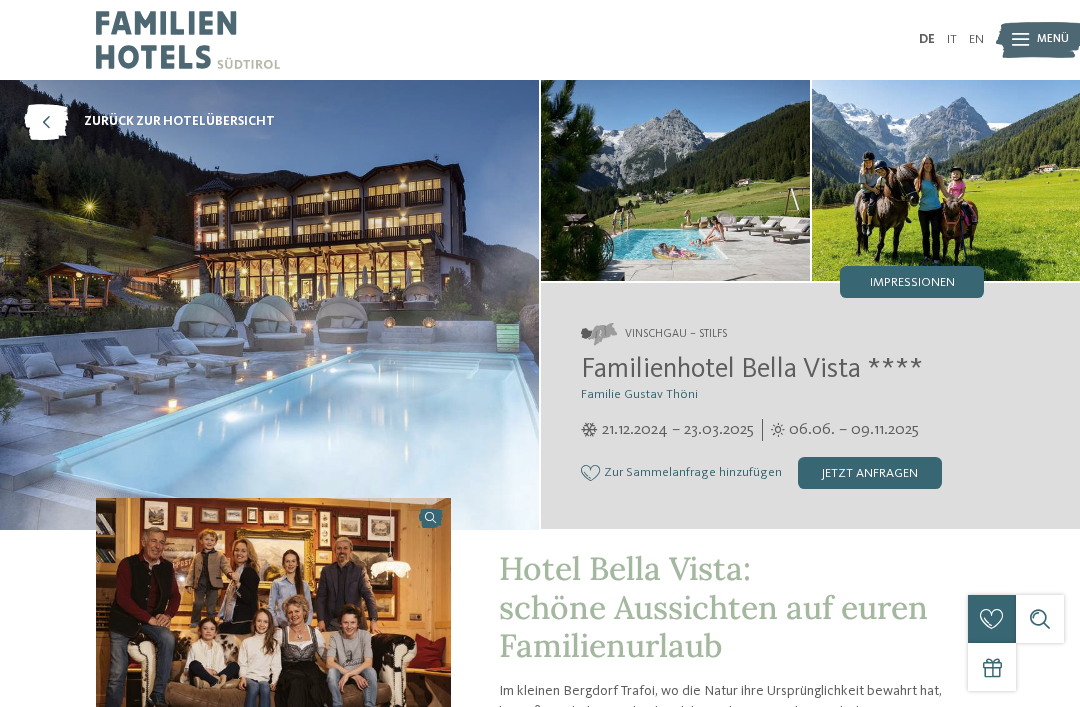 scroll, scrollTop: 0, scrollLeft: 0, axis: both 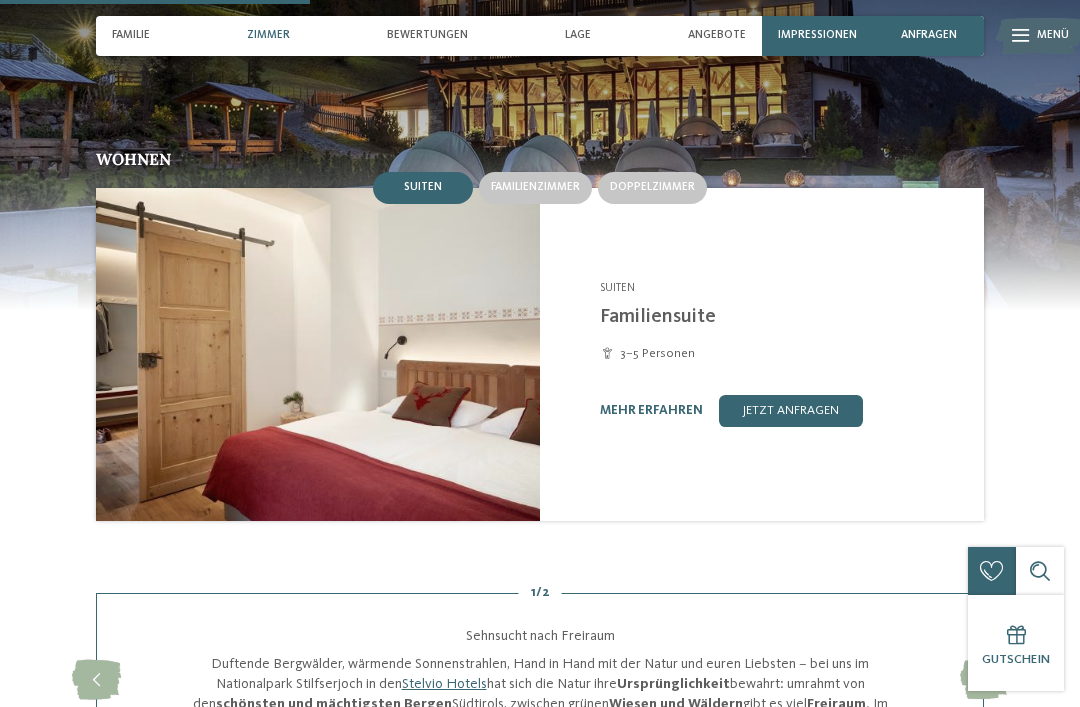 click on "Familienhotel Bella Vista ****
[CITY] - [REGION]
Suiten
Familiensuite
3–5 Personen
ab
137,00 €
pro Person und Nacht" at bounding box center (762, 354) 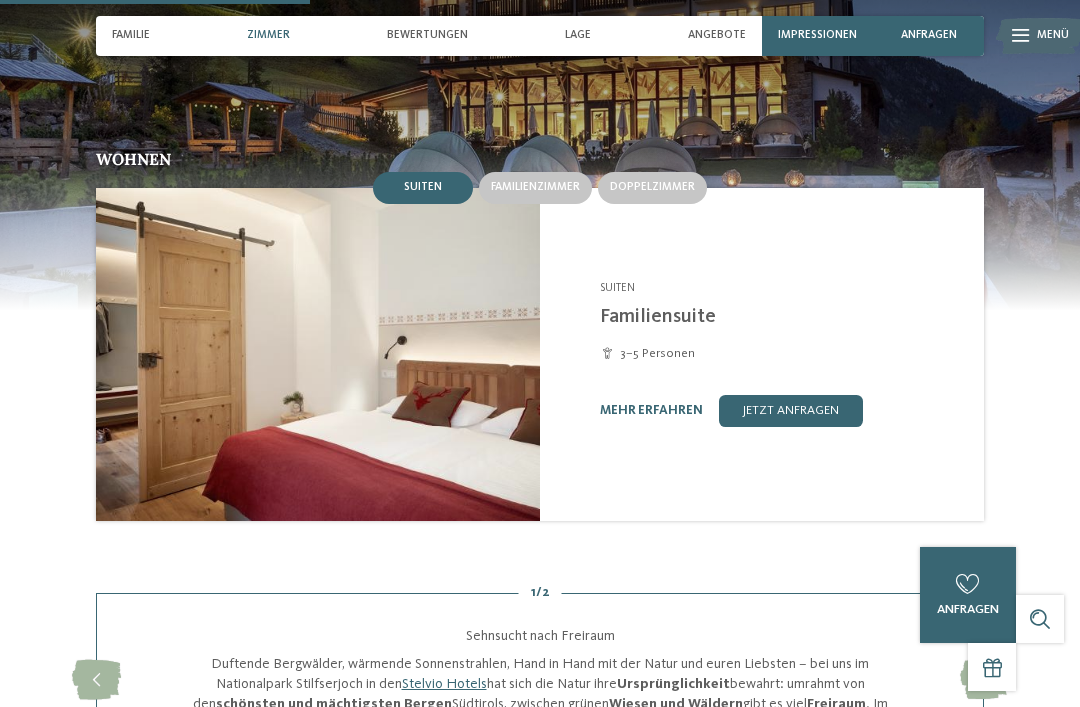 click on "mehr erfahren" at bounding box center [651, 410] 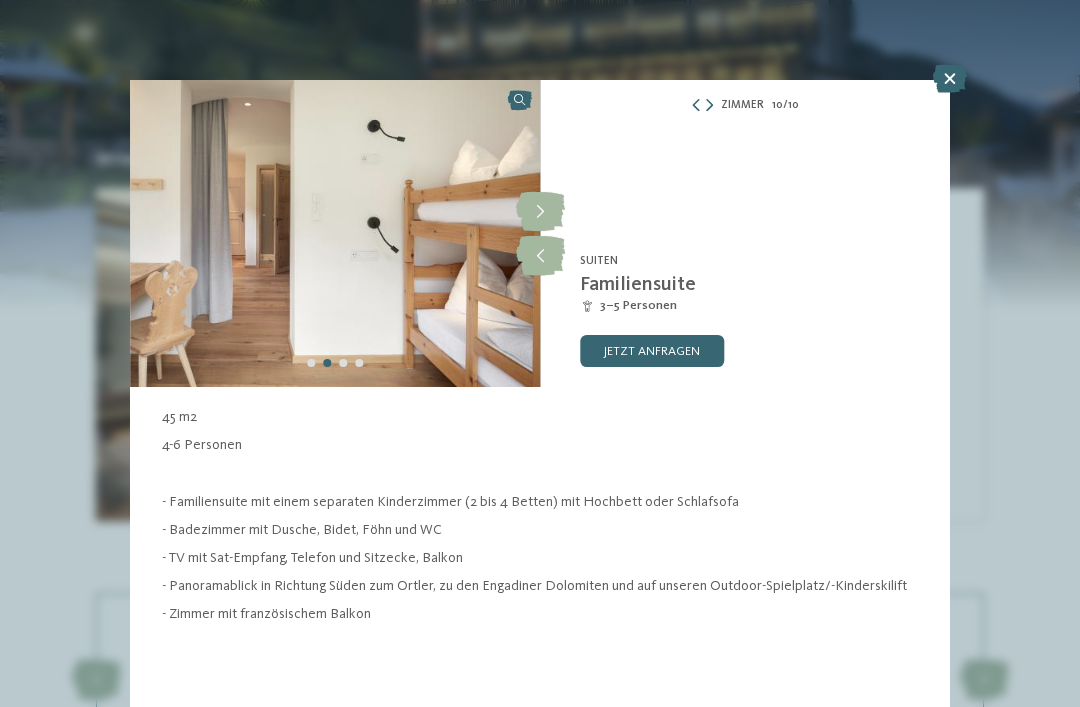 scroll, scrollTop: 0, scrollLeft: 0, axis: both 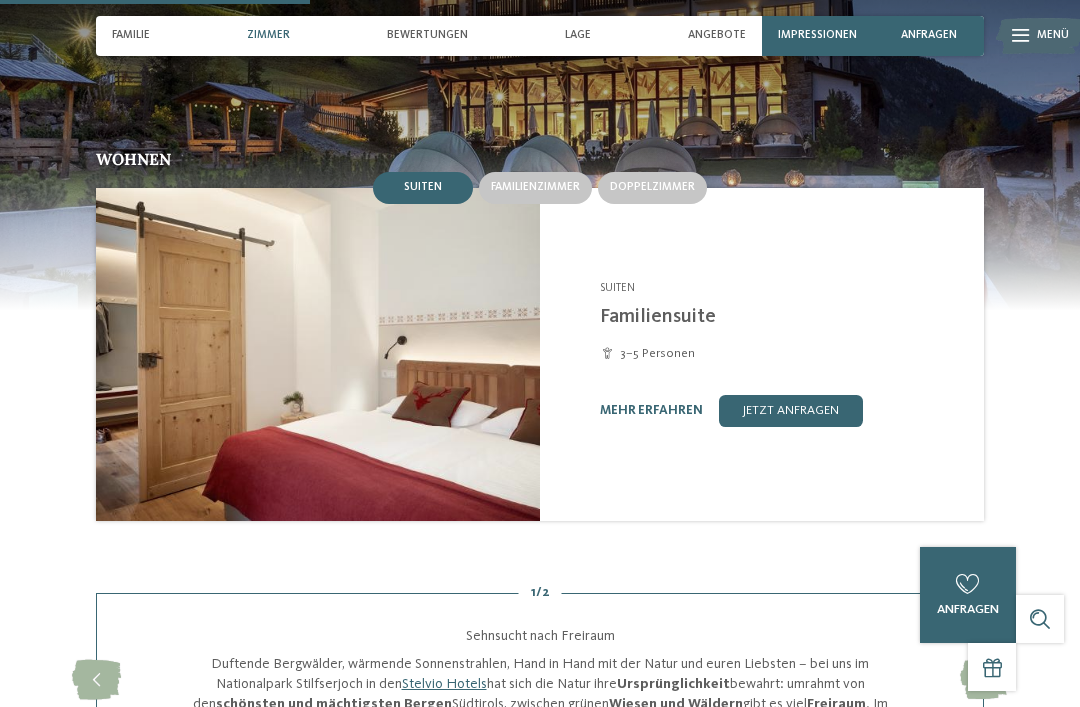 click at bounding box center [540, 150] 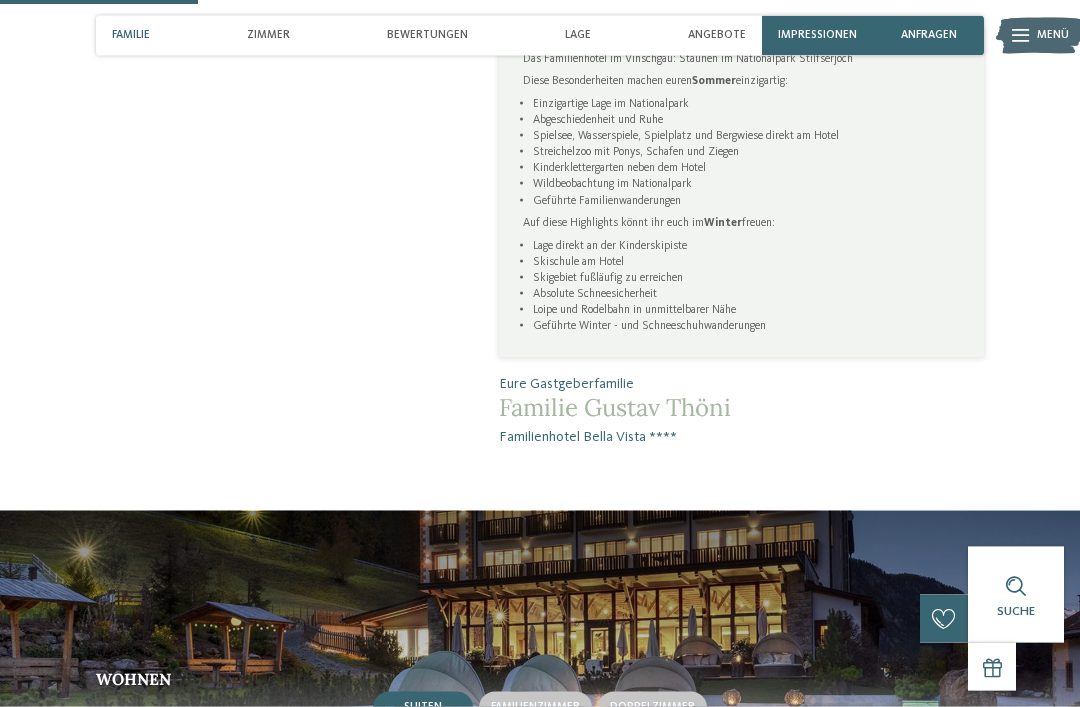 scroll, scrollTop: 916, scrollLeft: 0, axis: vertical 